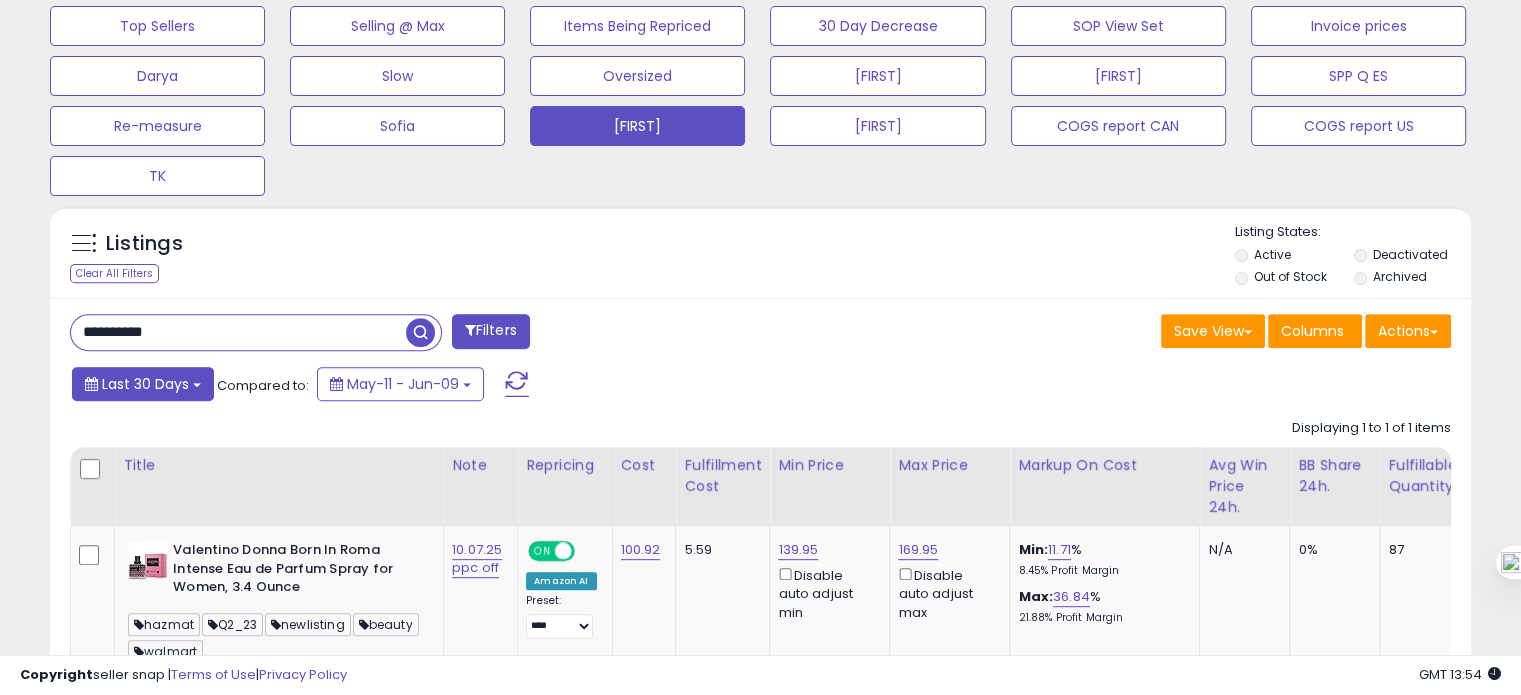 scroll, scrollTop: 674, scrollLeft: 0, axis: vertical 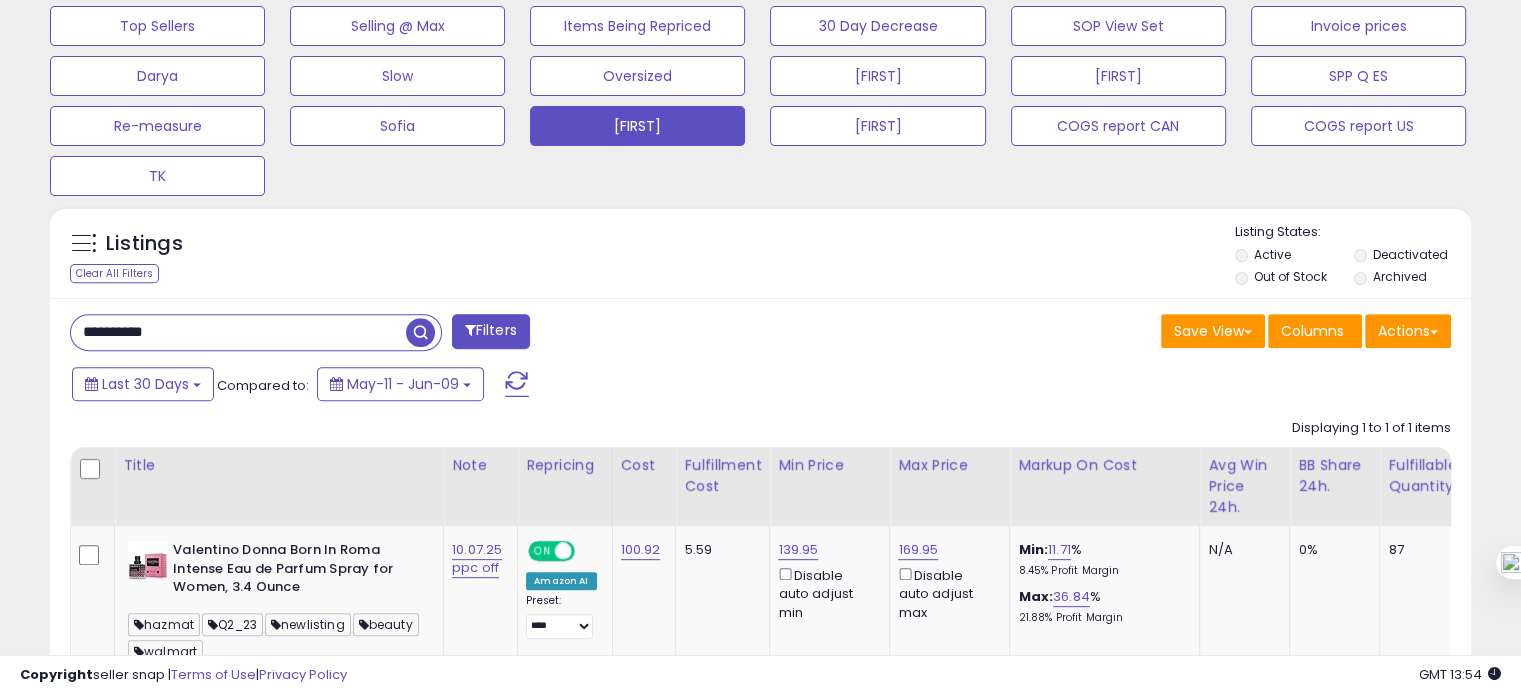 click on "**********" at bounding box center [238, 332] 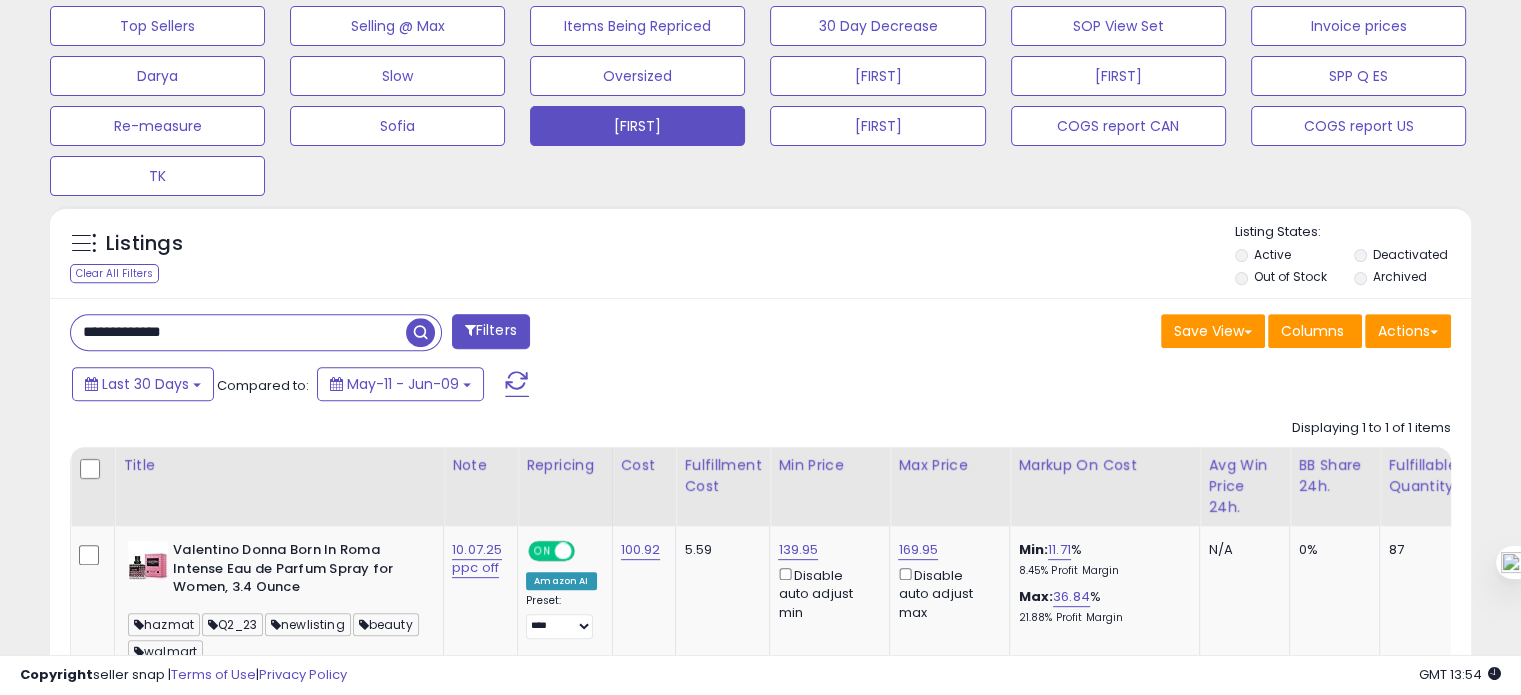 type on "**********" 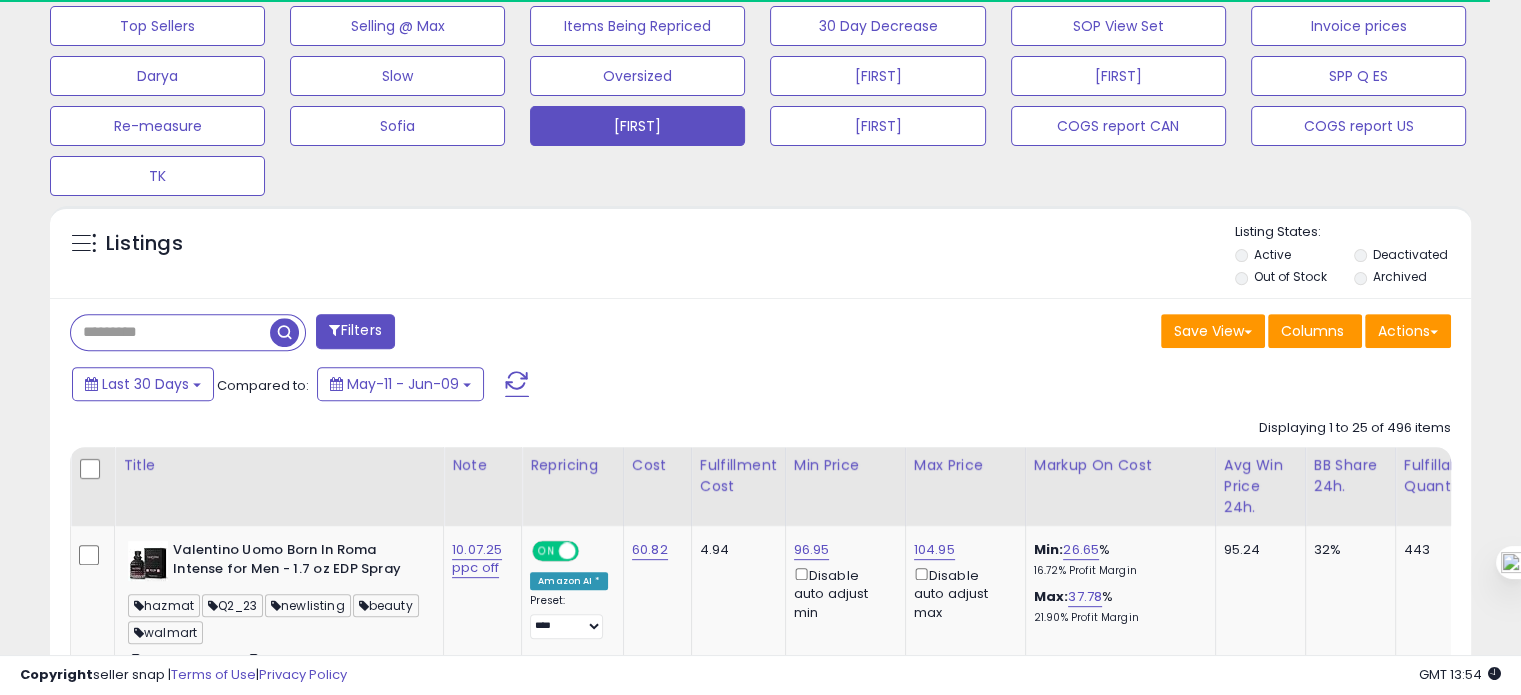 scroll, scrollTop: 409, scrollLeft: 822, axis: both 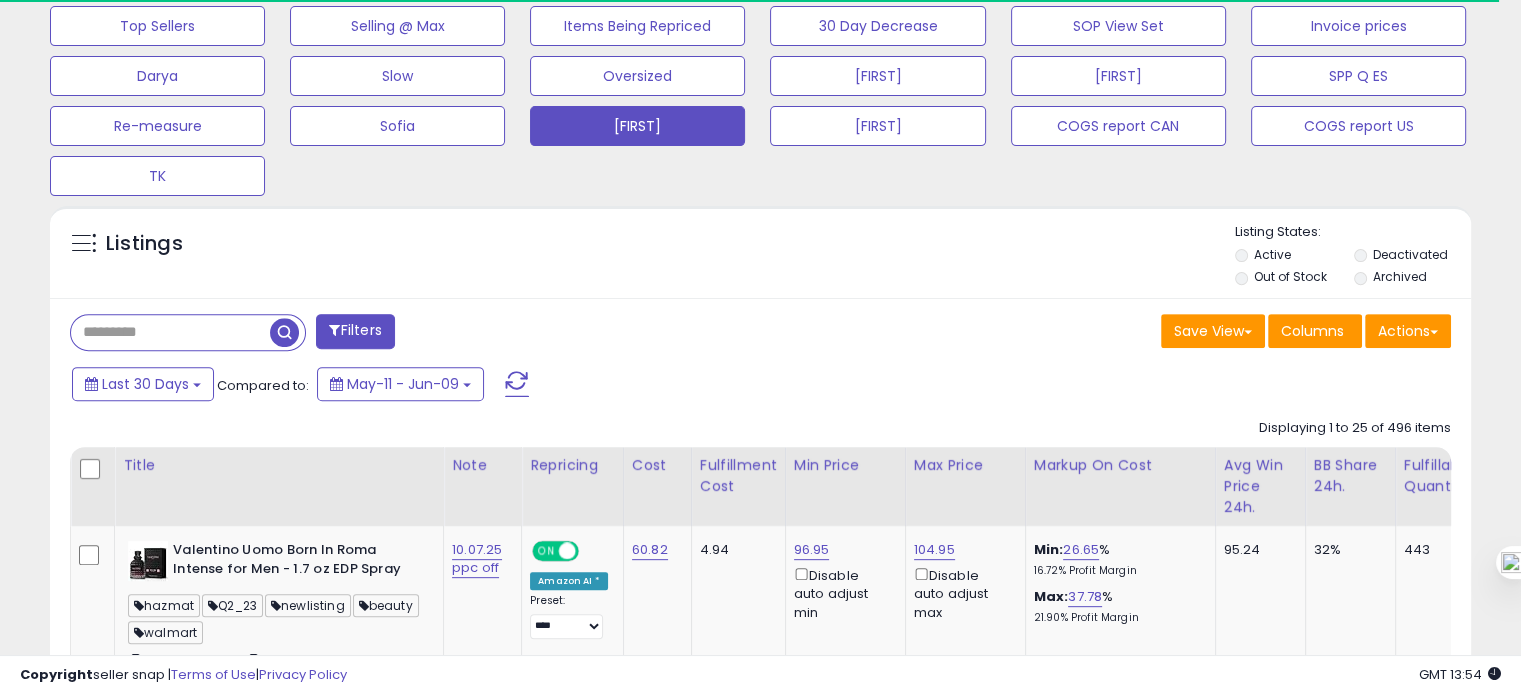 click at bounding box center [170, 332] 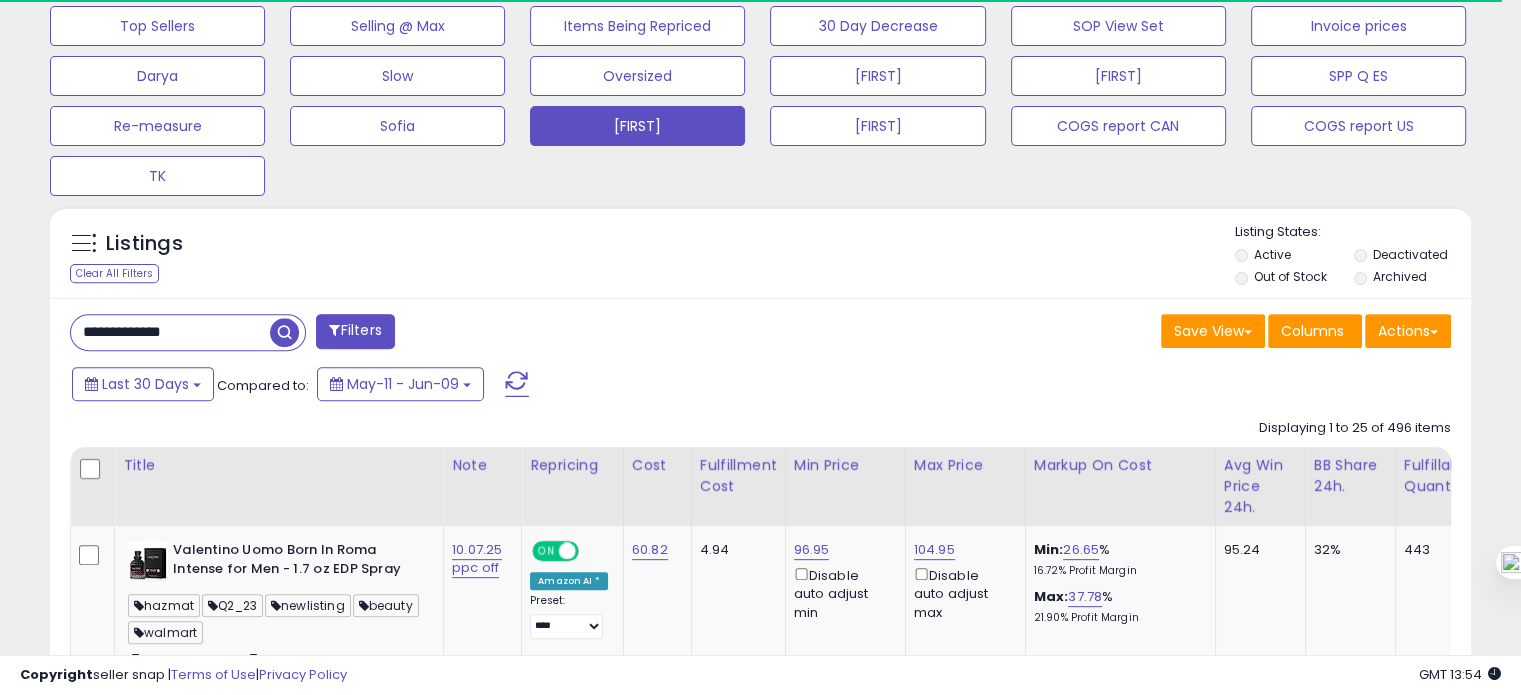 type on "**********" 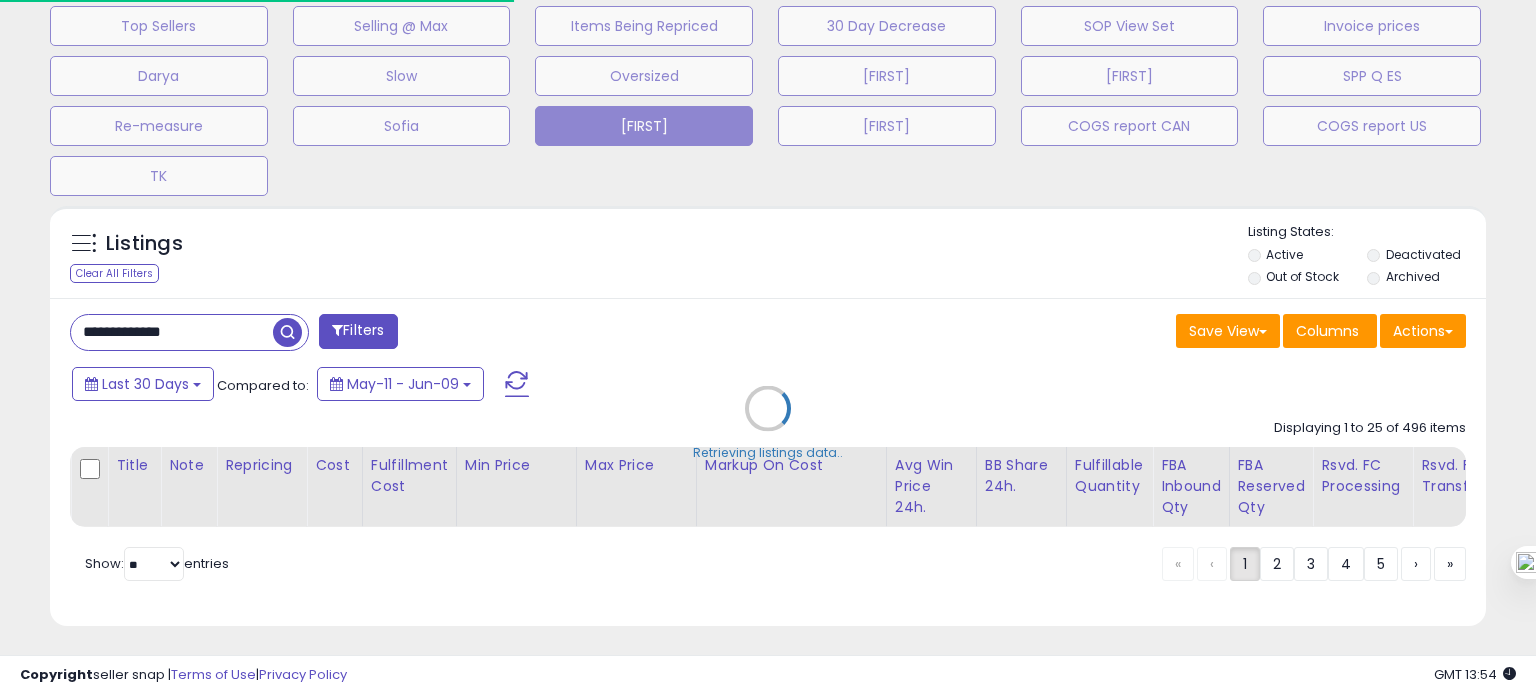 scroll, scrollTop: 999589, scrollLeft: 999168, axis: both 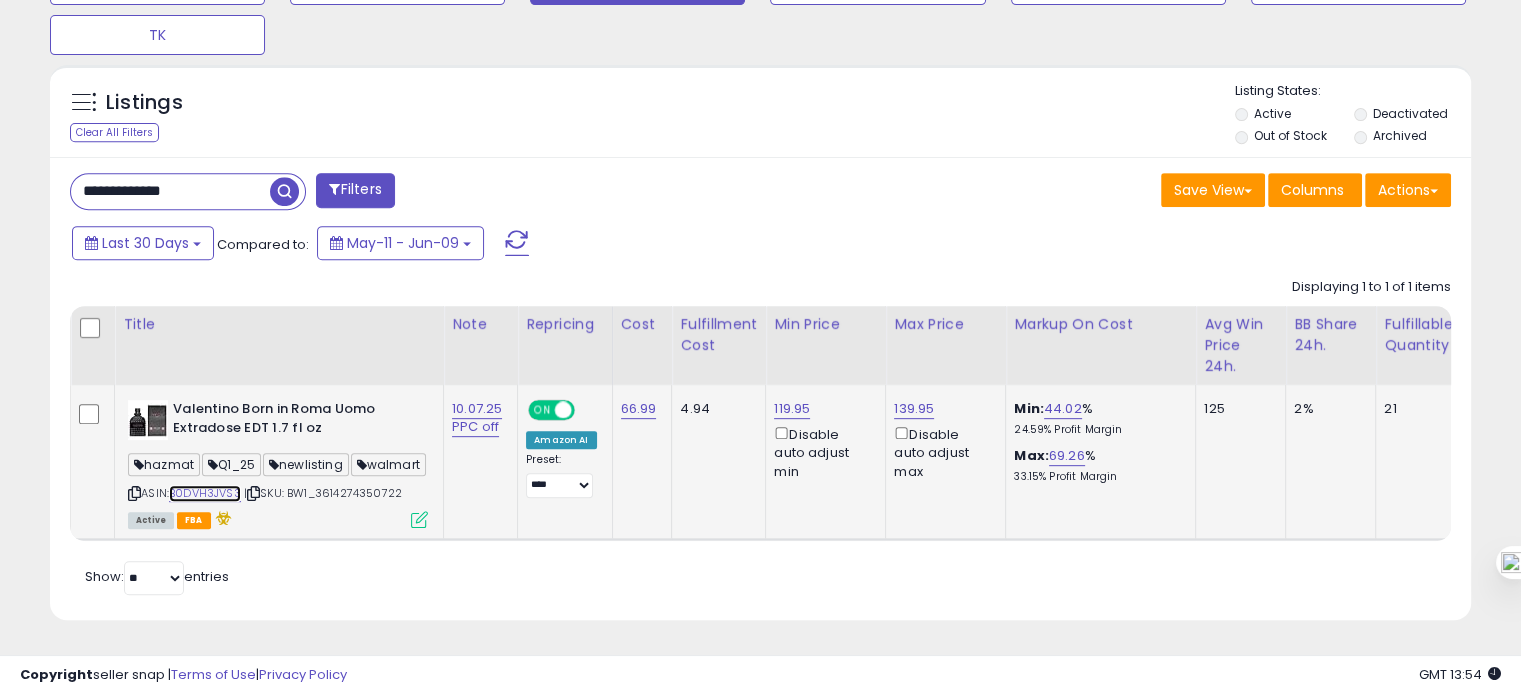 click on "B0DVH3JVS3" at bounding box center (205, 493) 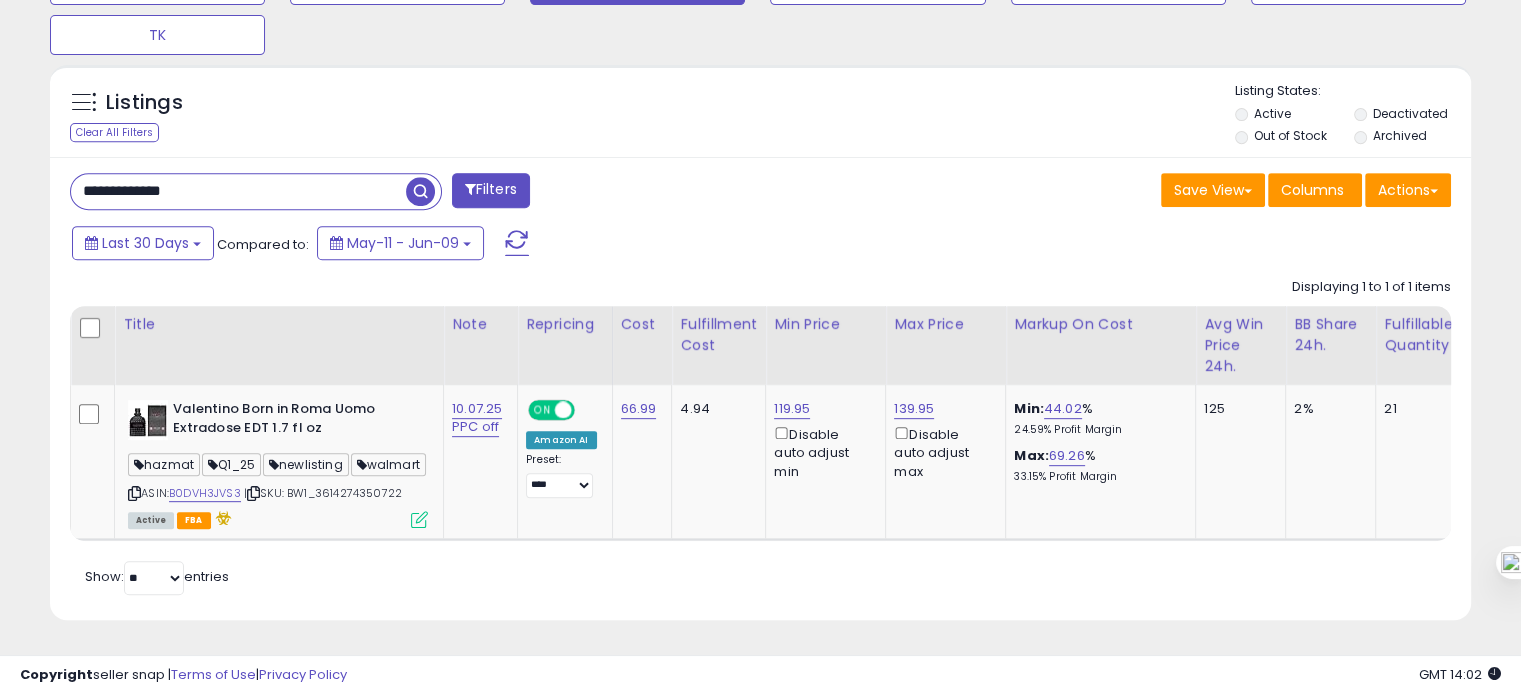 click on "**********" at bounding box center [238, 191] 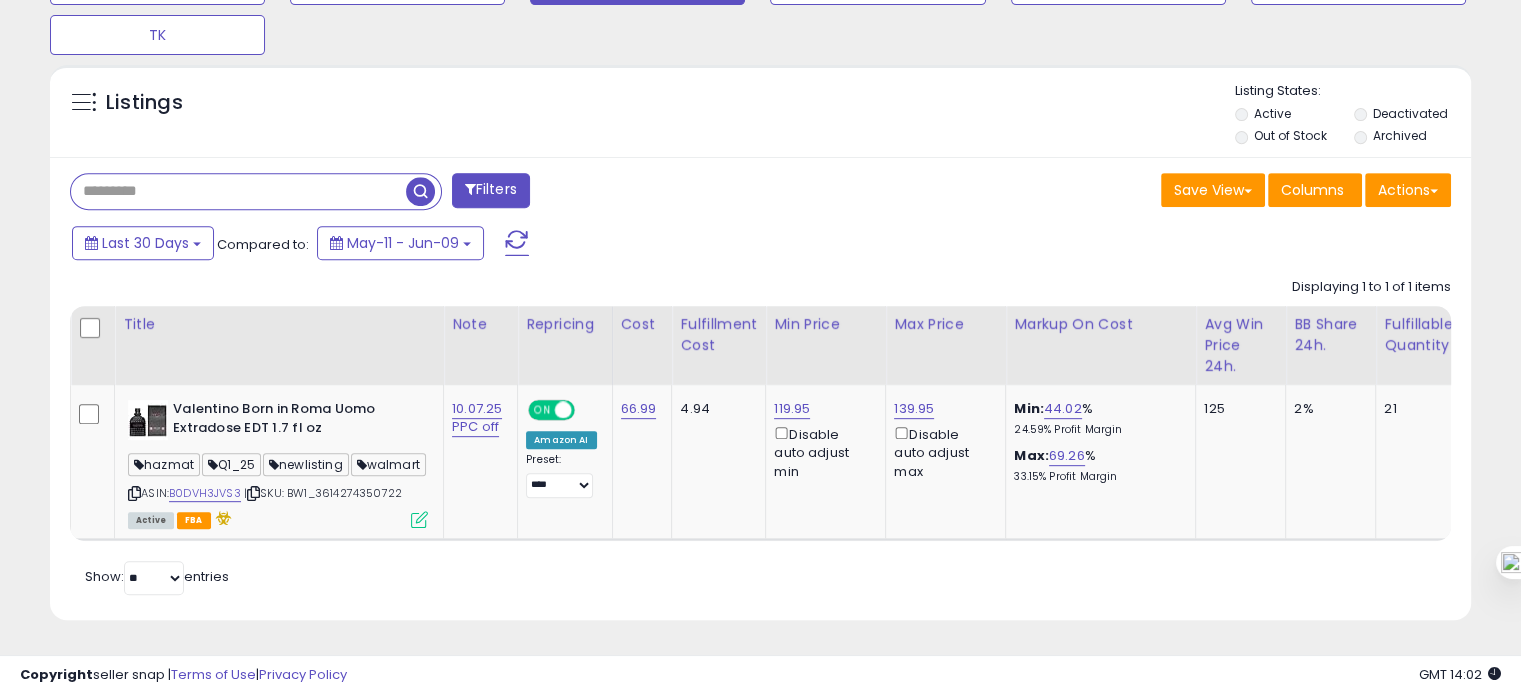 type 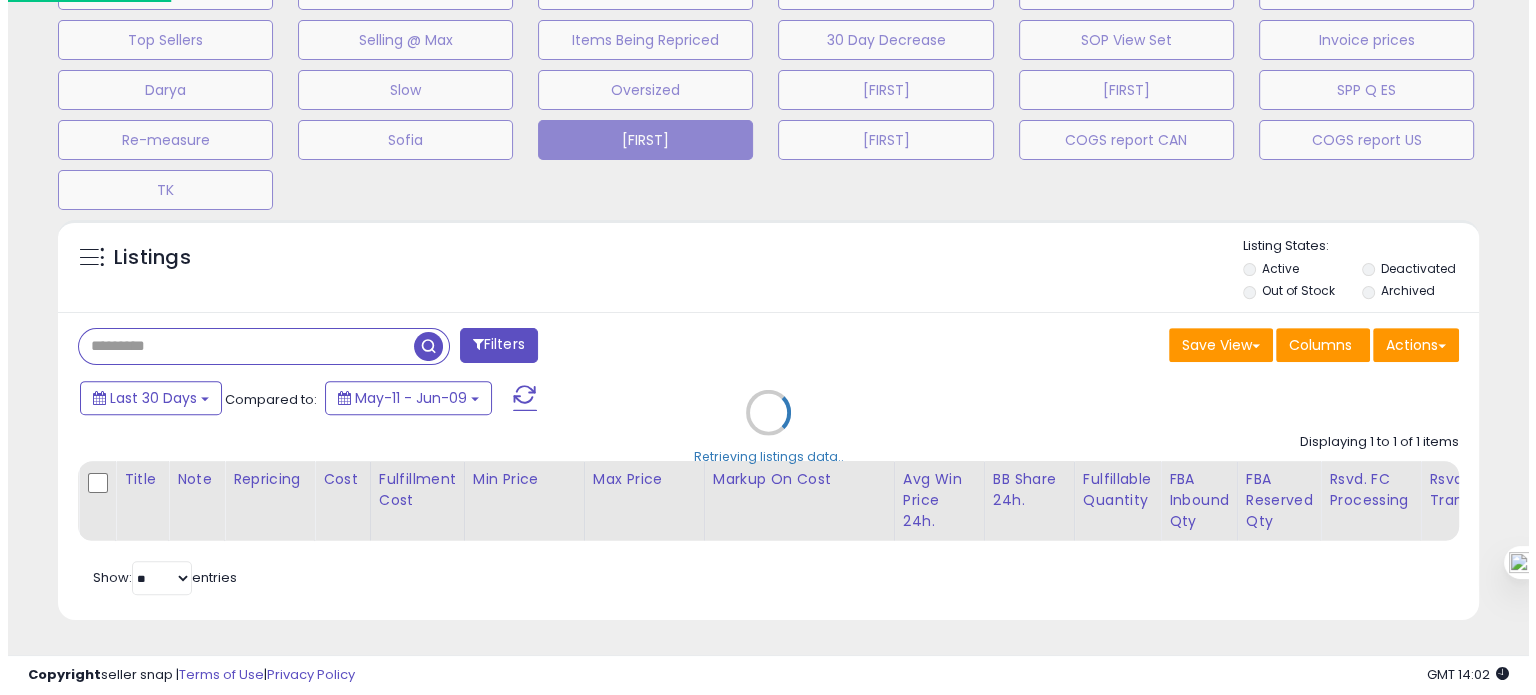 scroll, scrollTop: 674, scrollLeft: 0, axis: vertical 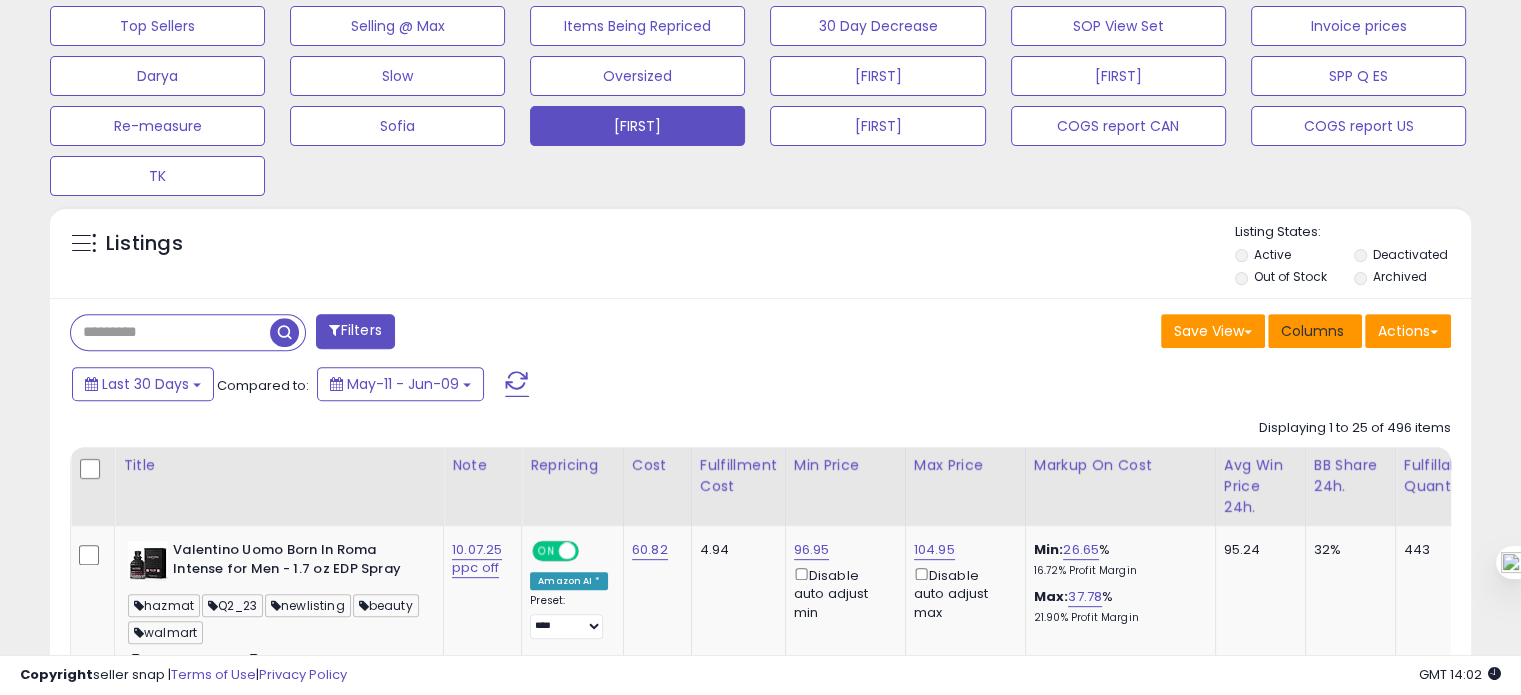 click on "Columns" at bounding box center (1312, 331) 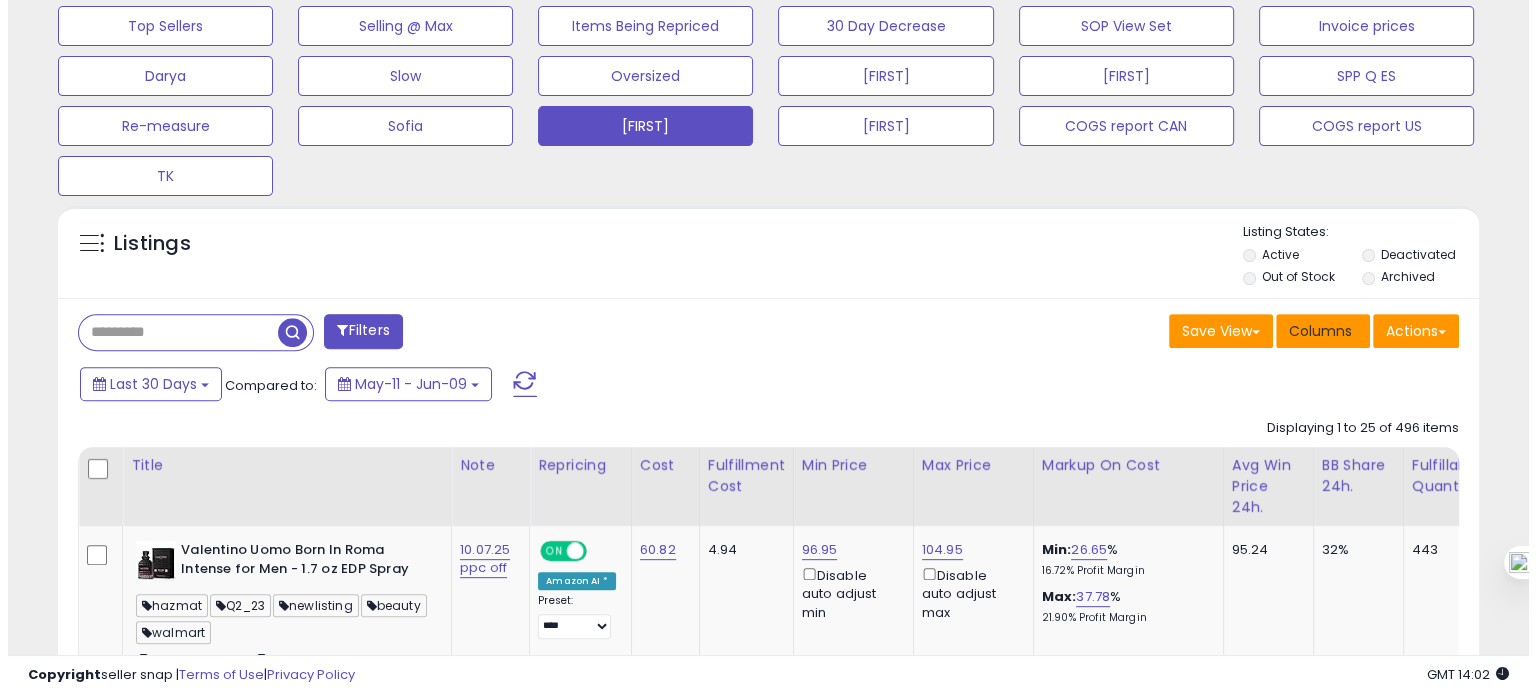 scroll, scrollTop: 999589, scrollLeft: 999168, axis: both 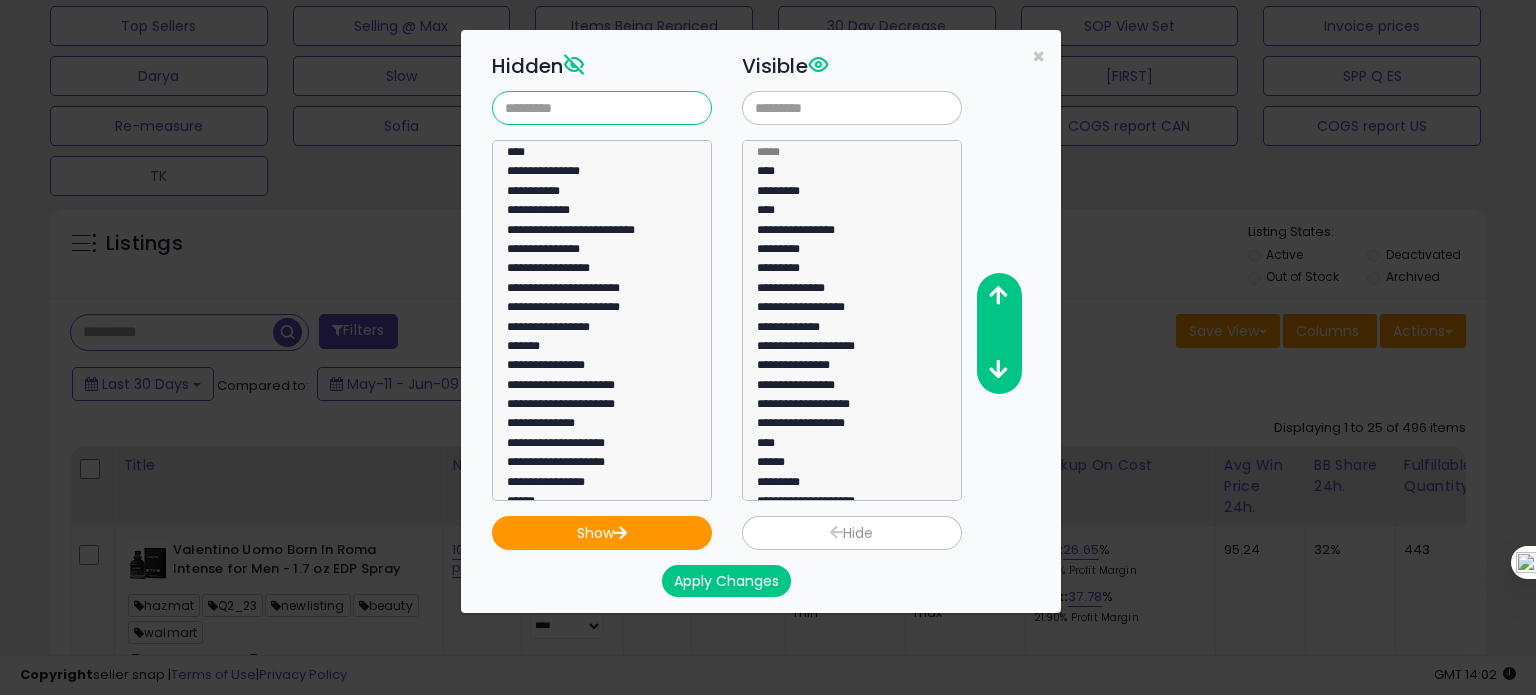 click at bounding box center (602, 108) 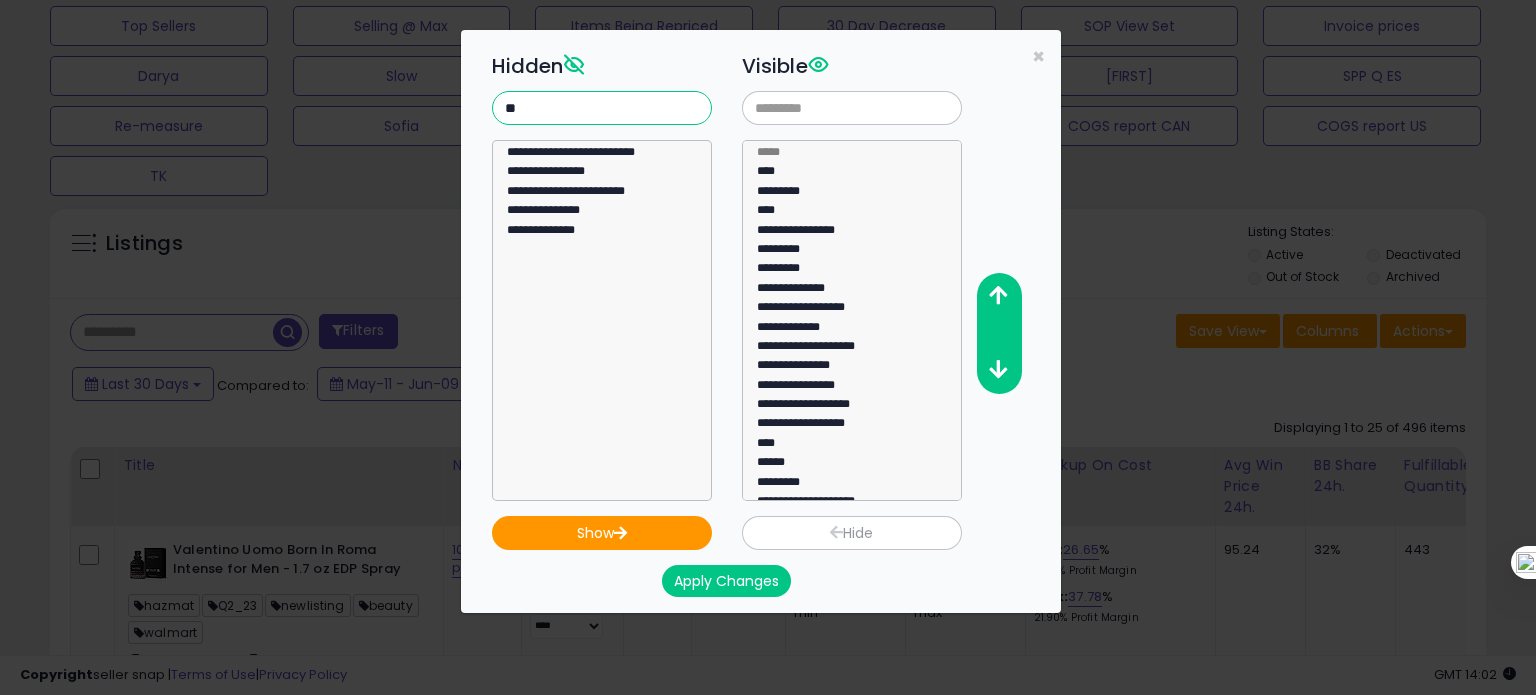 type on "**" 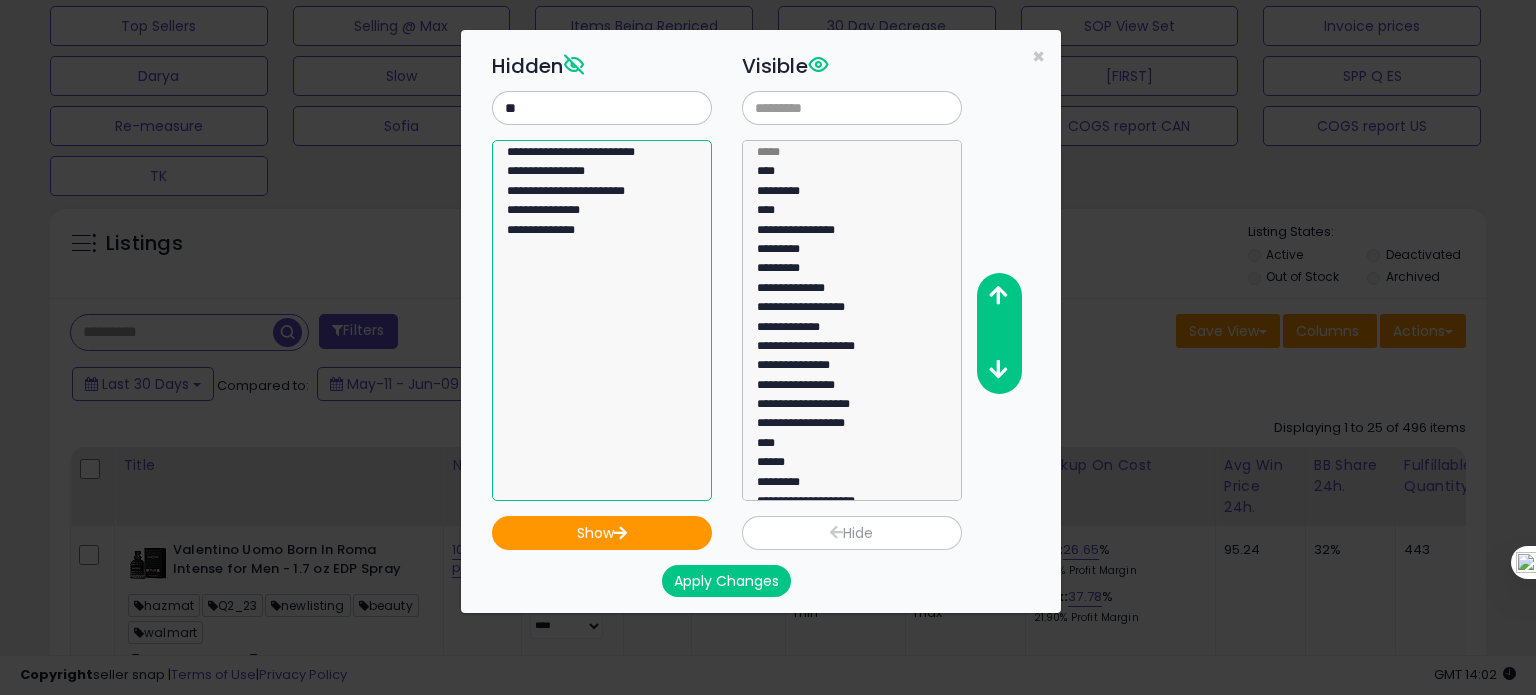 click on "**********" 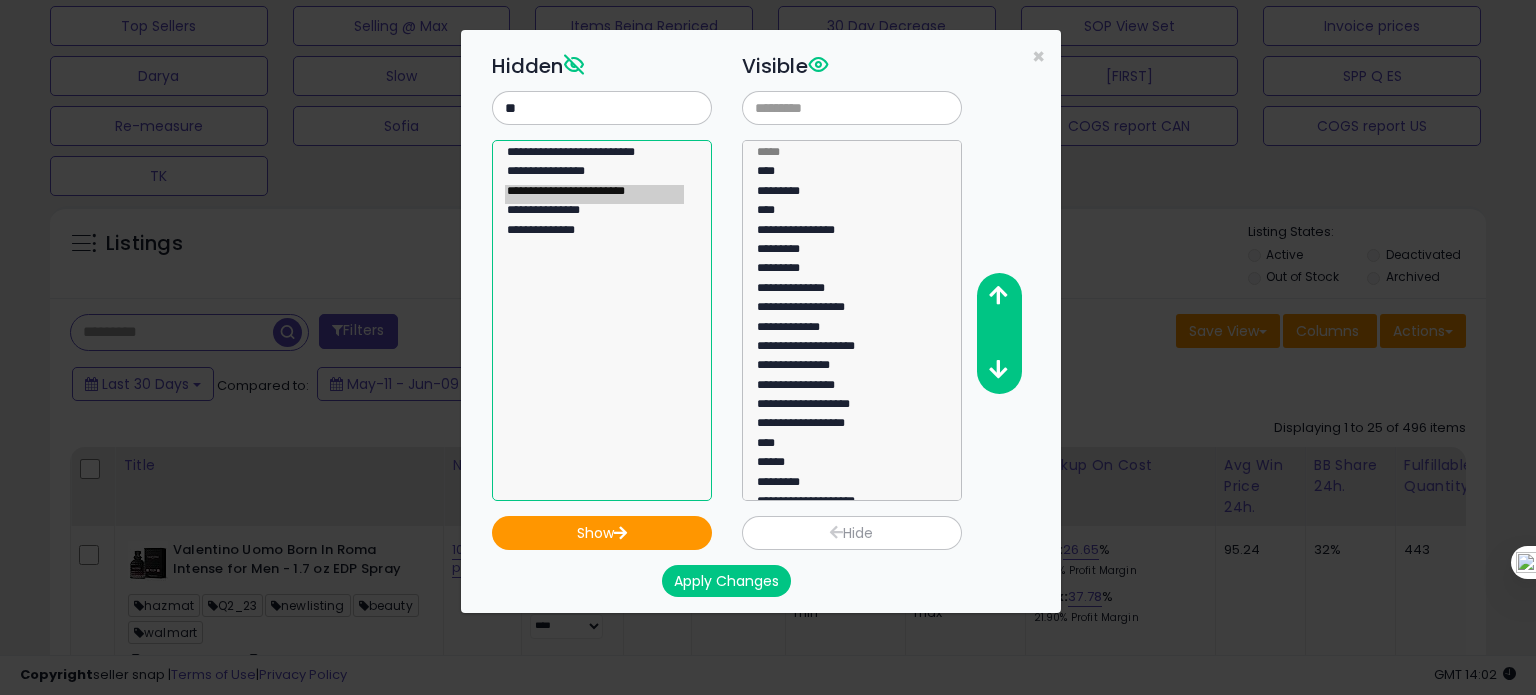 select on "**********" 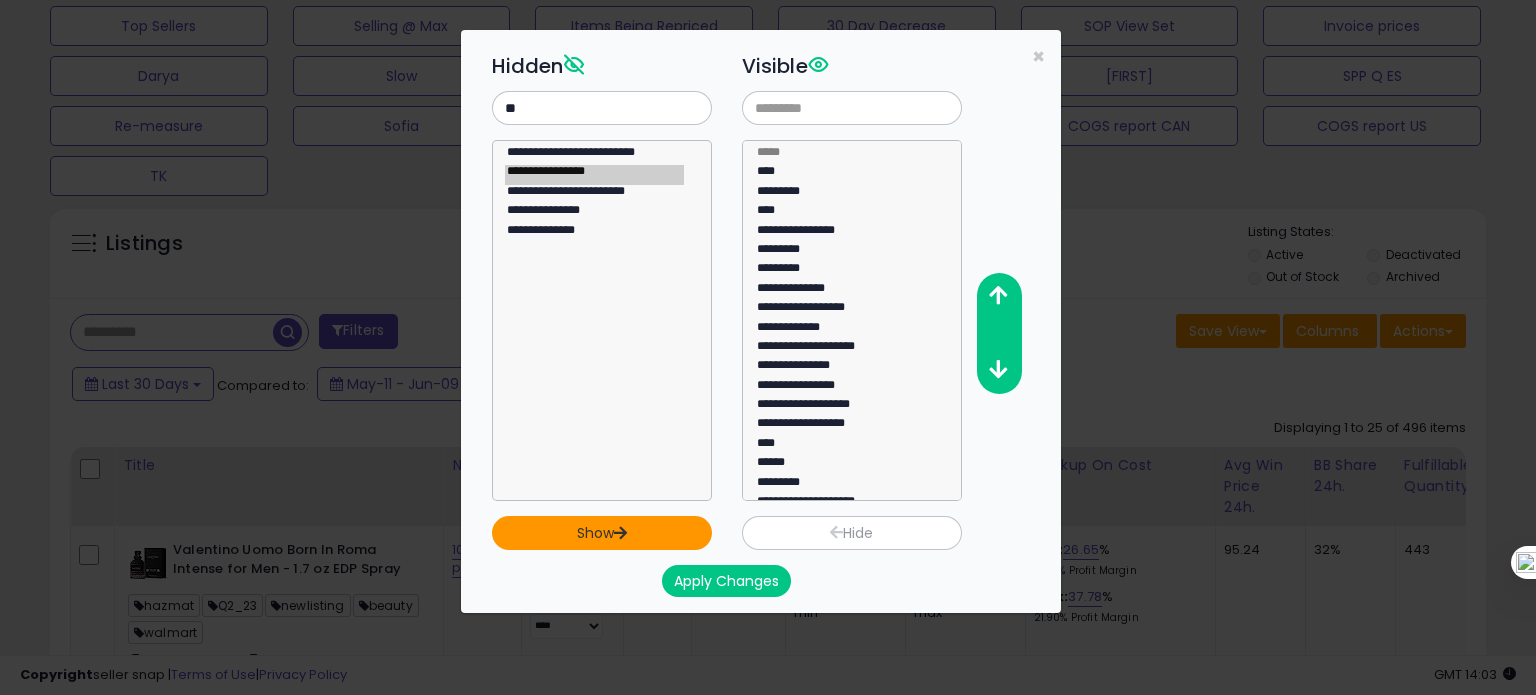 click on "Show" at bounding box center (602, 533) 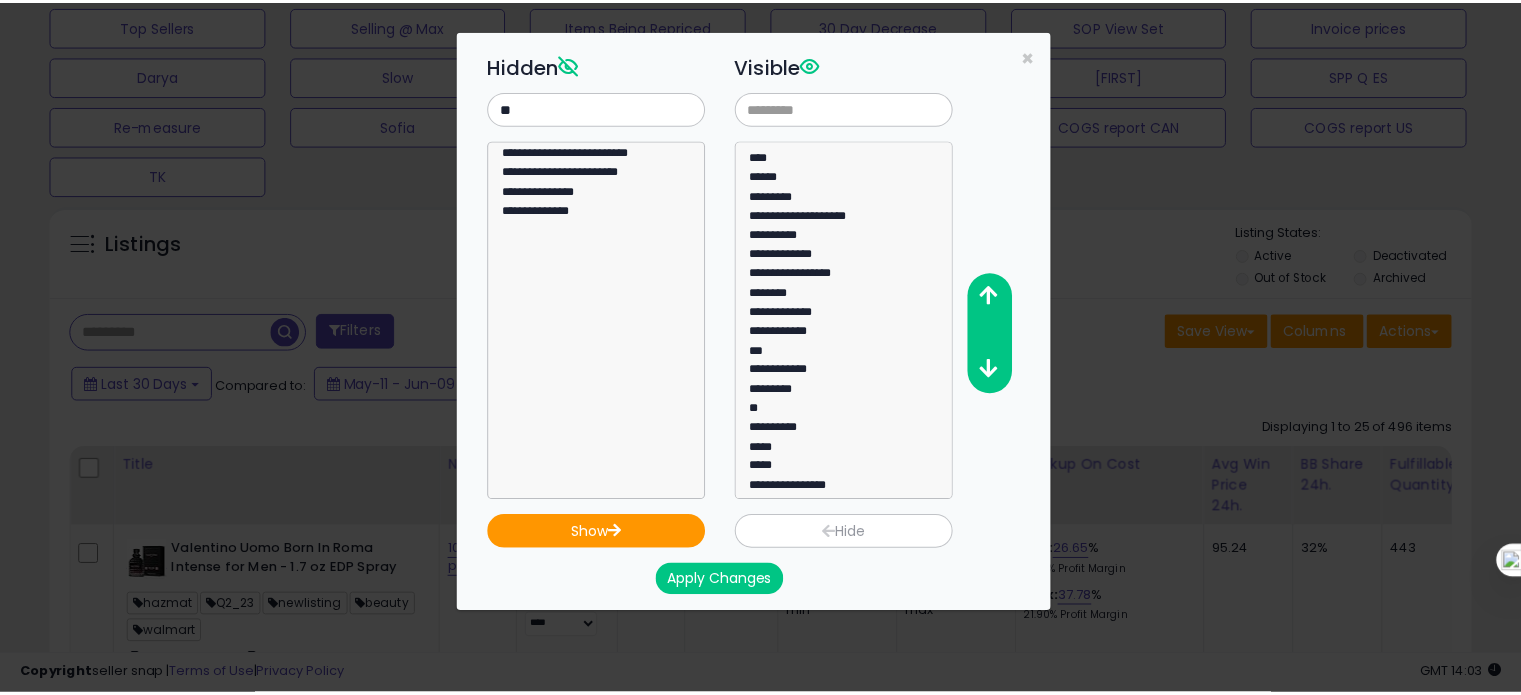 scroll, scrollTop: 291, scrollLeft: 0, axis: vertical 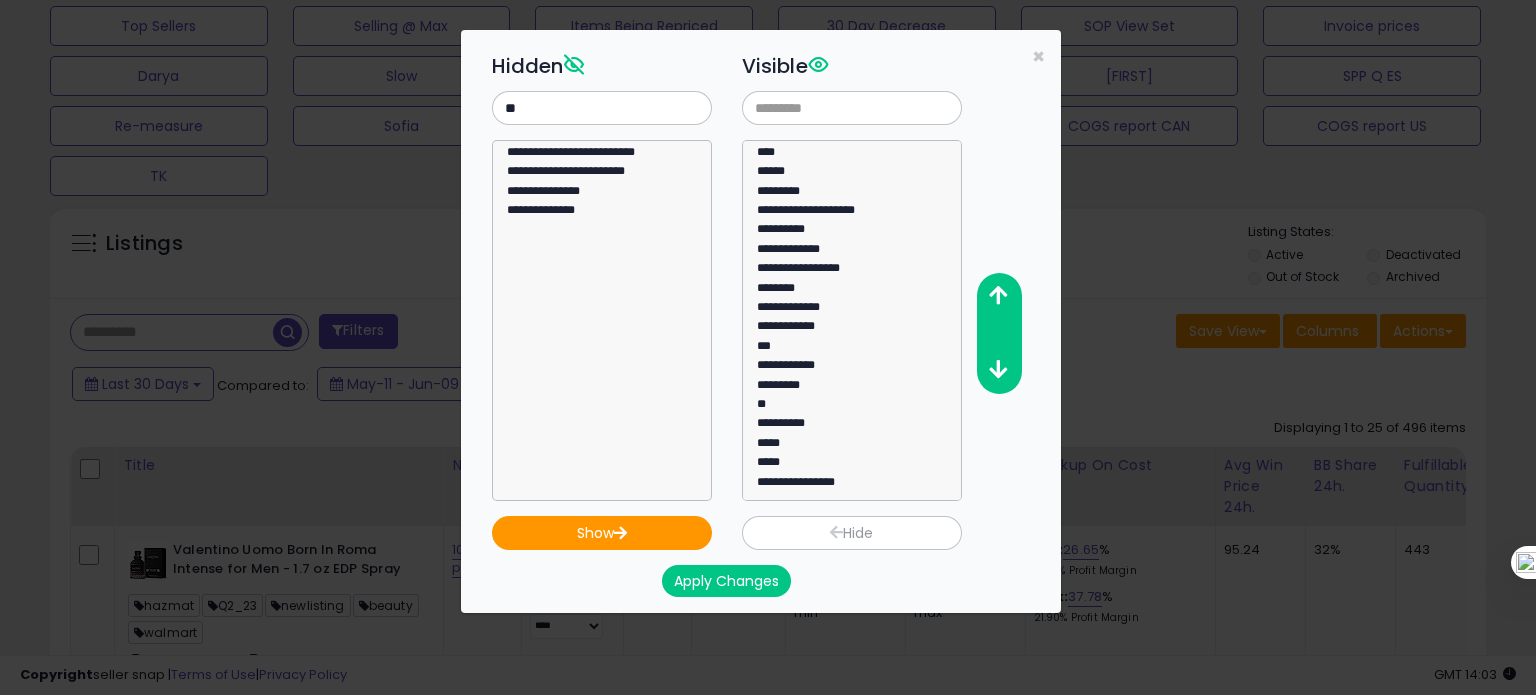 click on "Apply Changes" at bounding box center (726, 581) 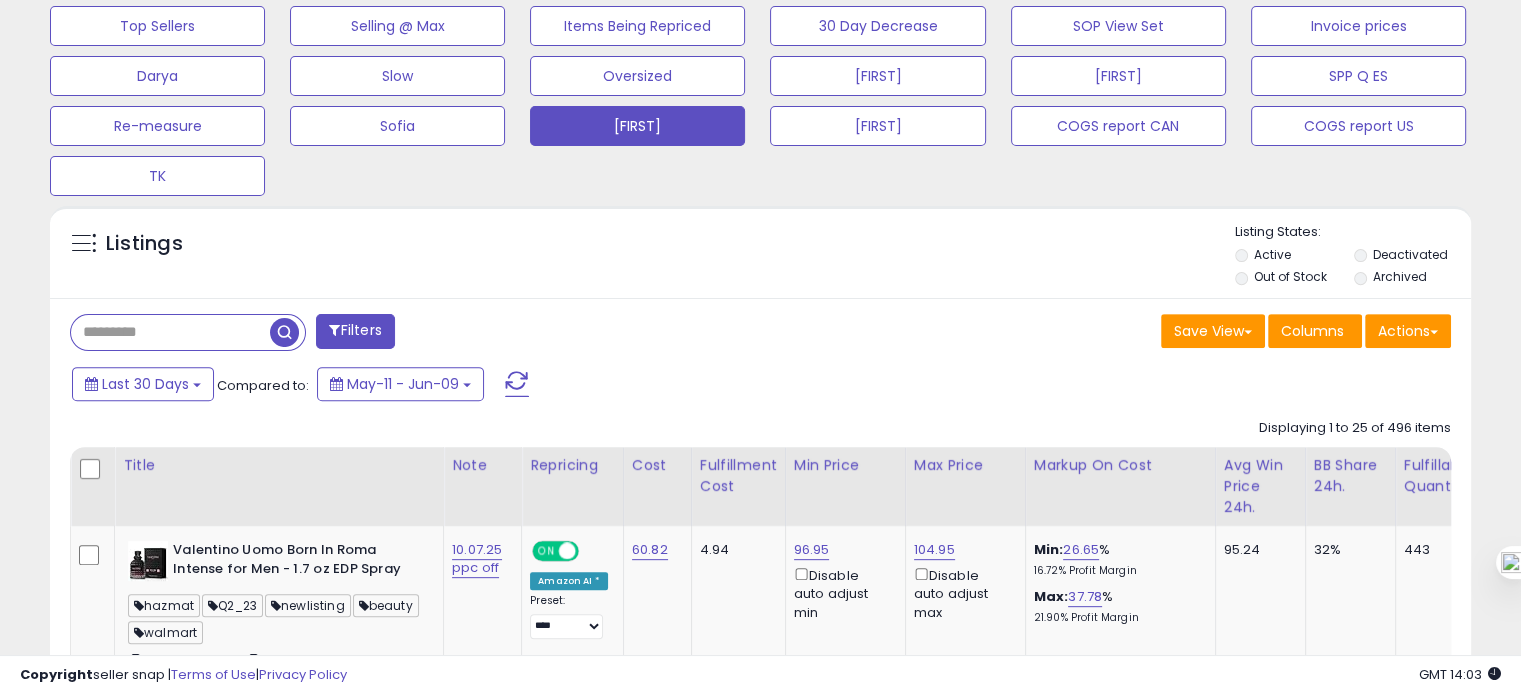 scroll, scrollTop: 0, scrollLeft: 0, axis: both 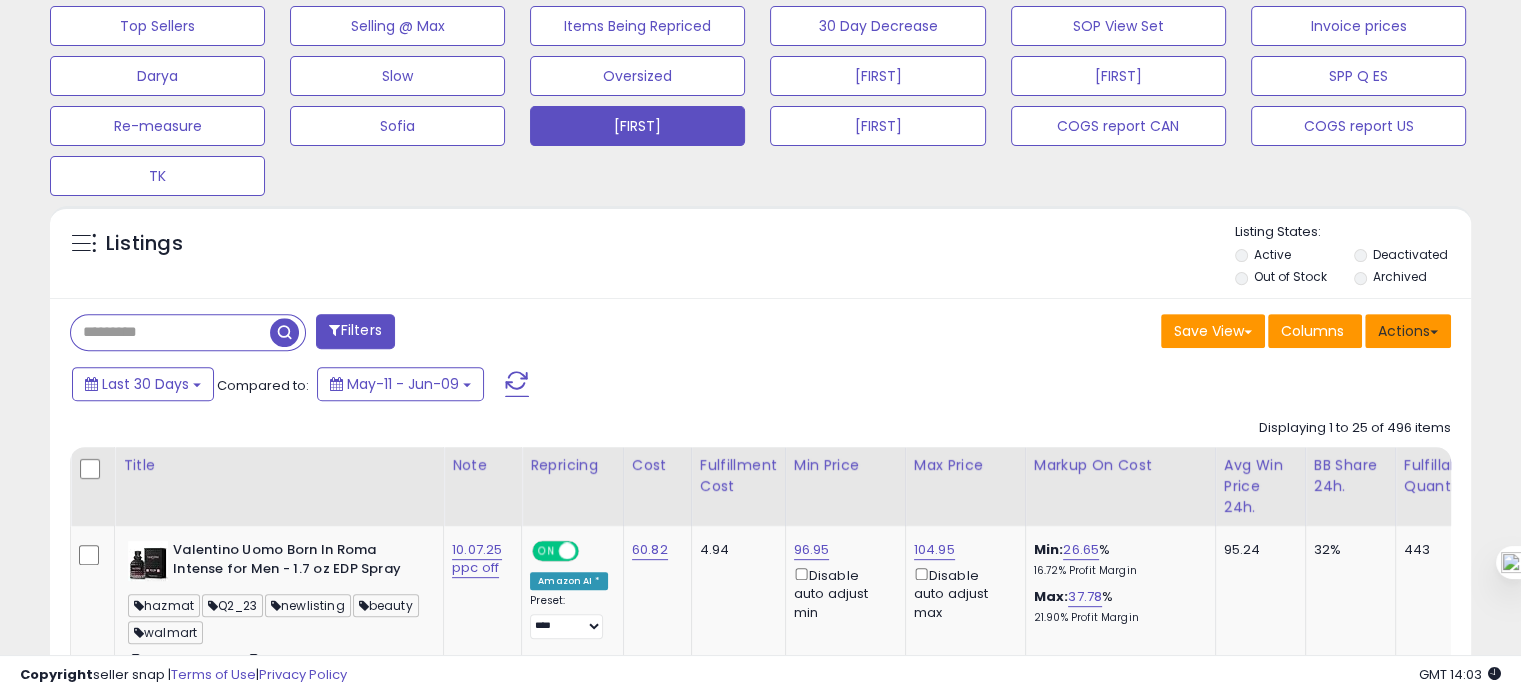 click on "Actions" at bounding box center [1408, 331] 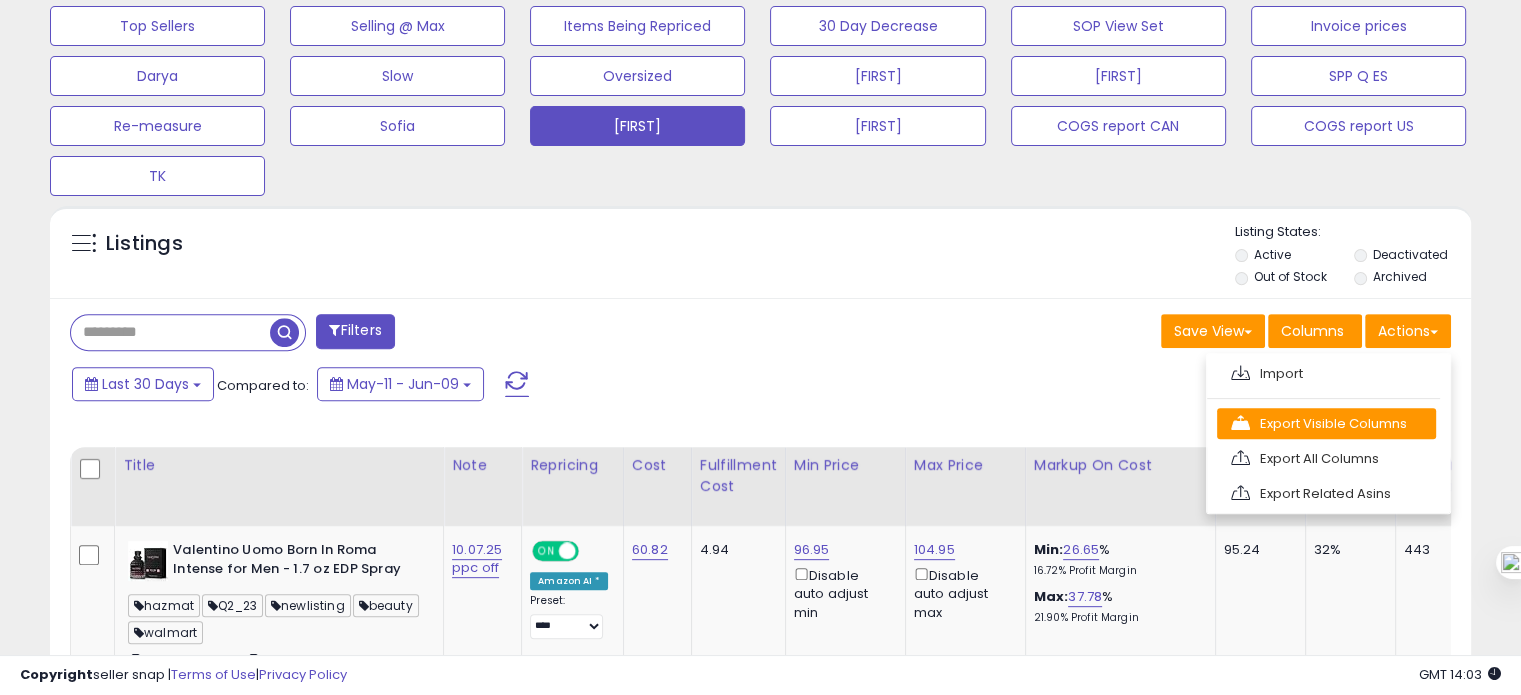 click on "Export Visible Columns" at bounding box center [1326, 423] 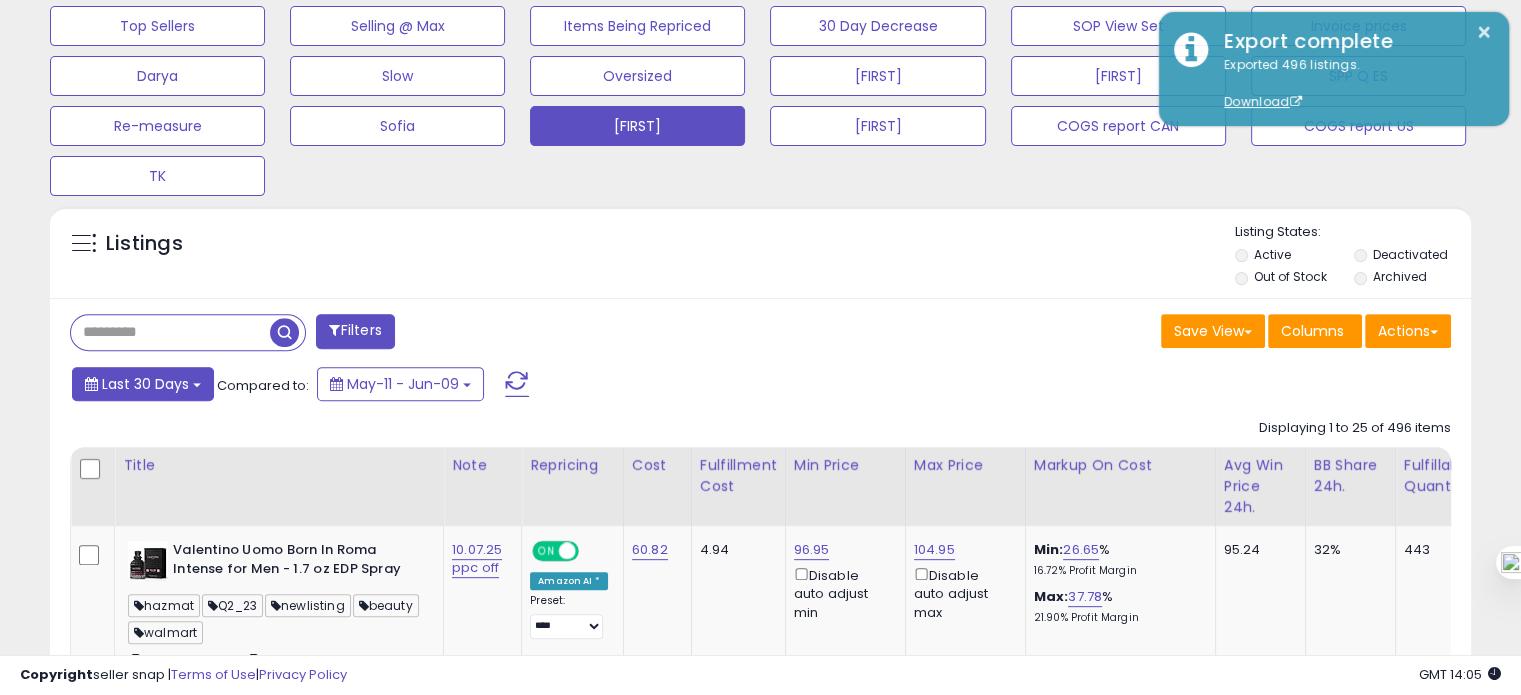 click on "Last 30 Days" at bounding box center (145, 384) 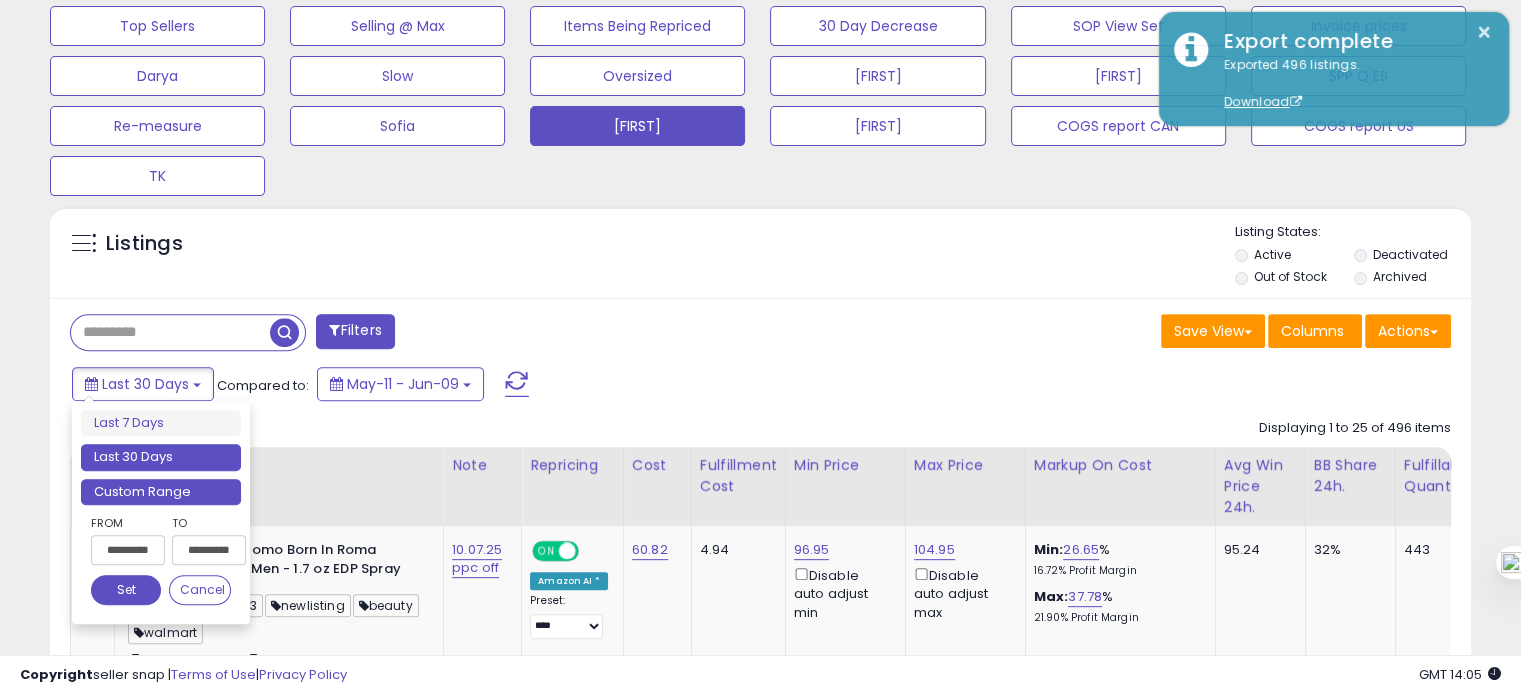 click on "Custom Range" at bounding box center [161, 492] 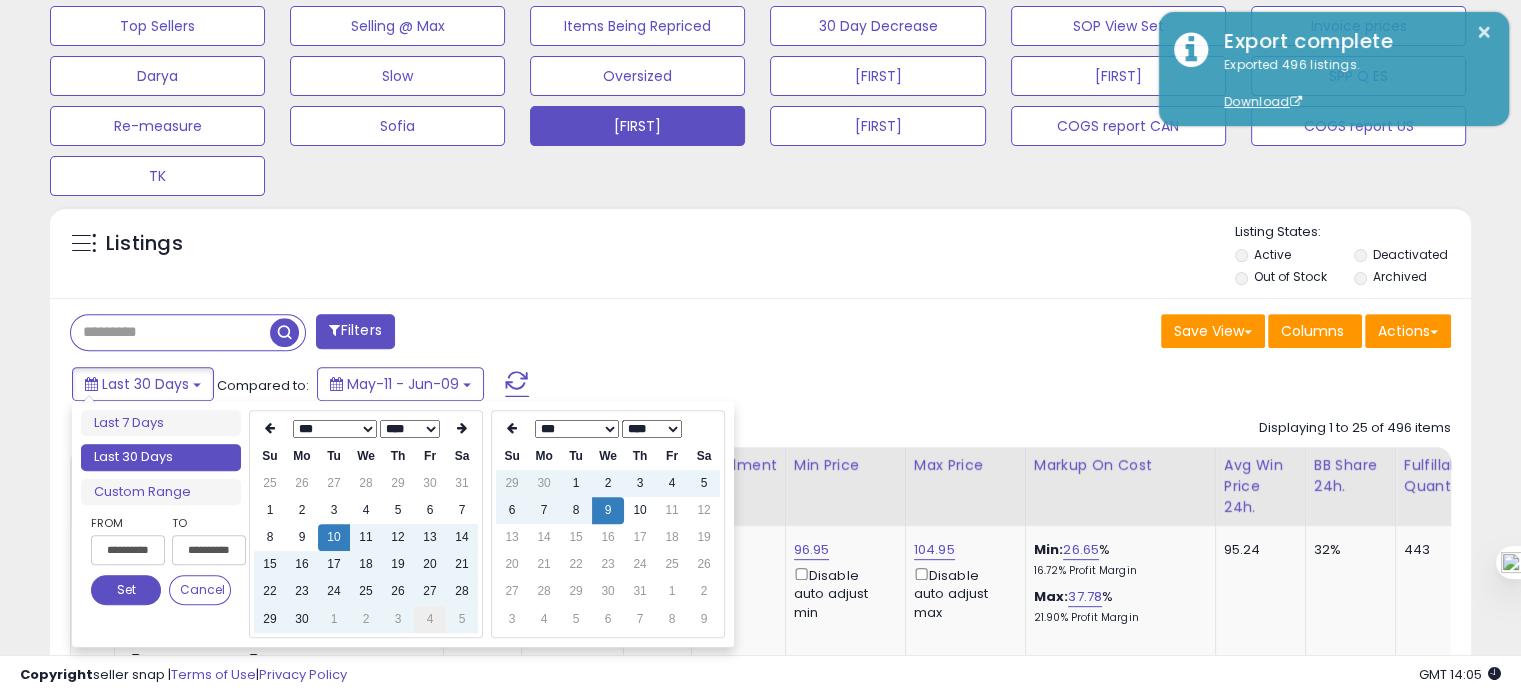 click on "4" at bounding box center (430, 619) 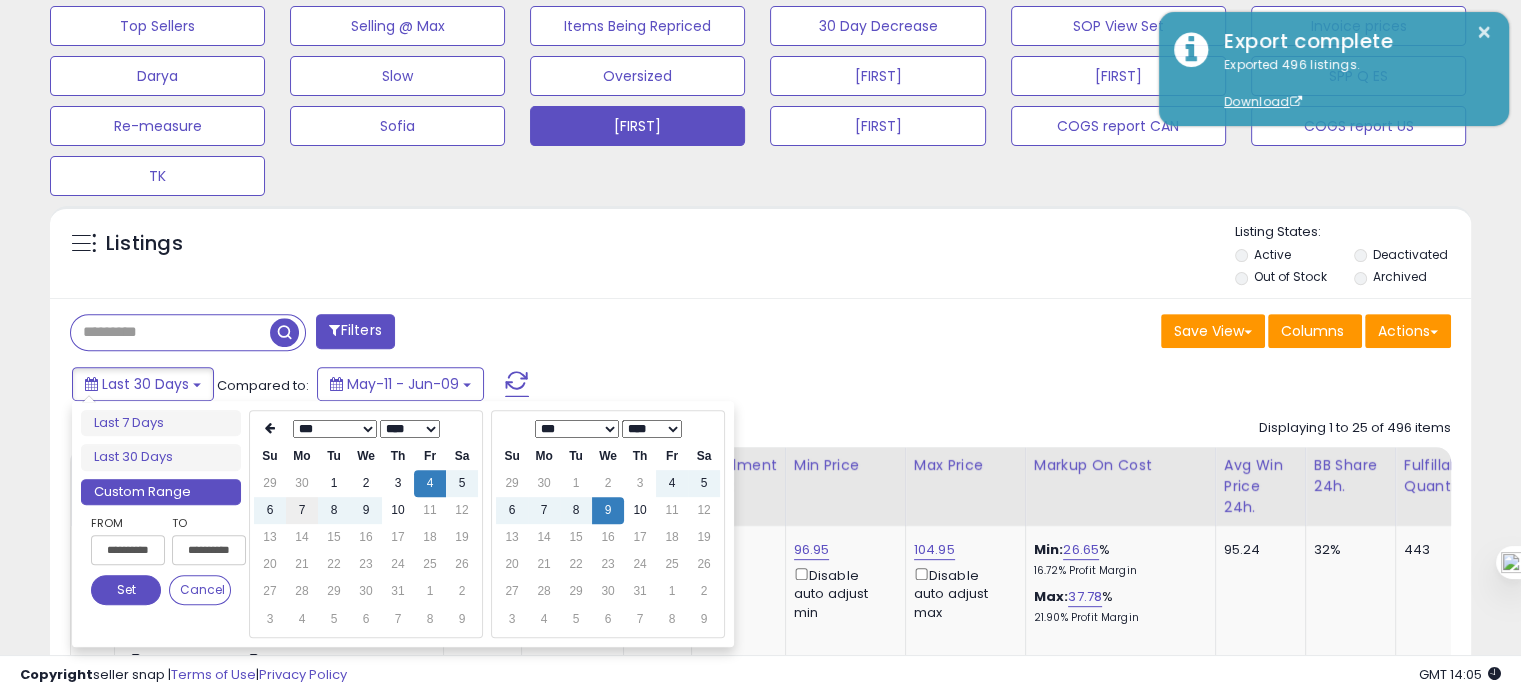 click on "7" at bounding box center [302, 510] 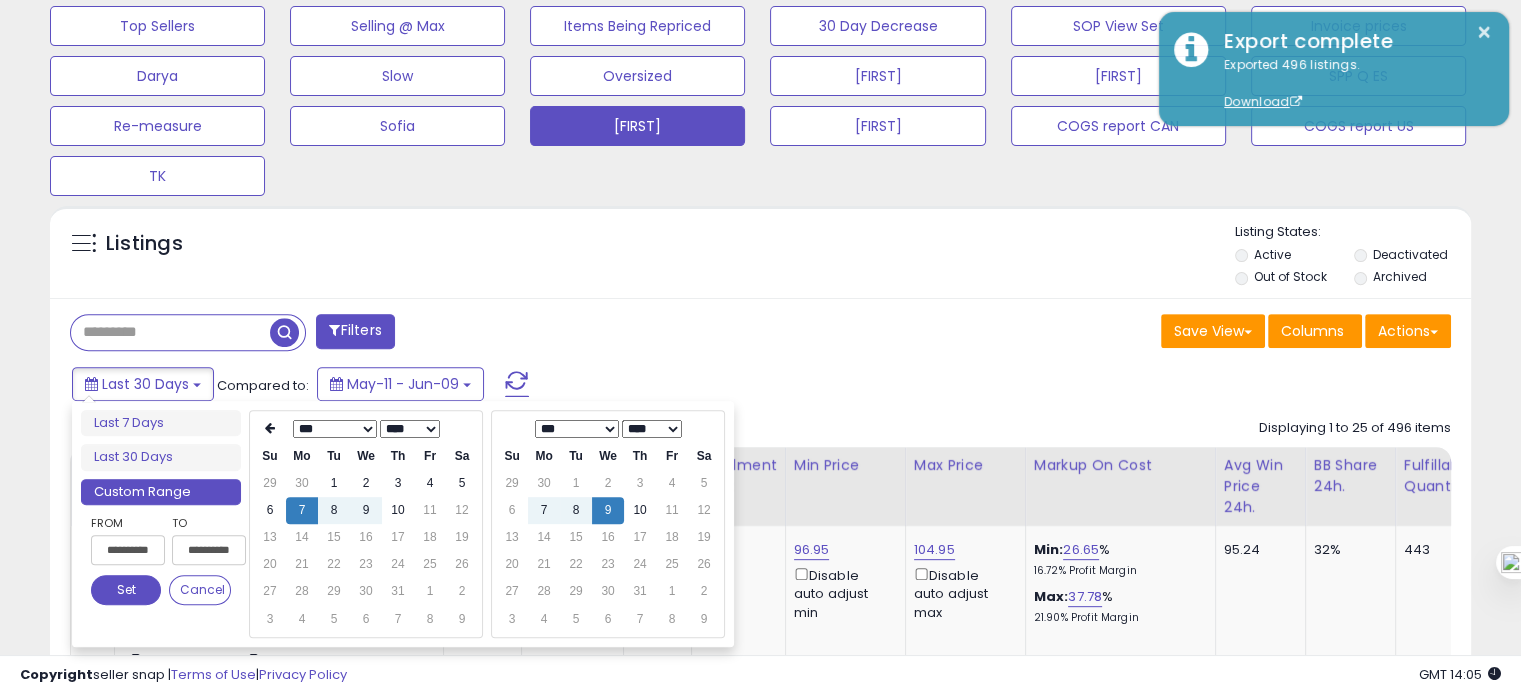 click on "Set" at bounding box center [126, 590] 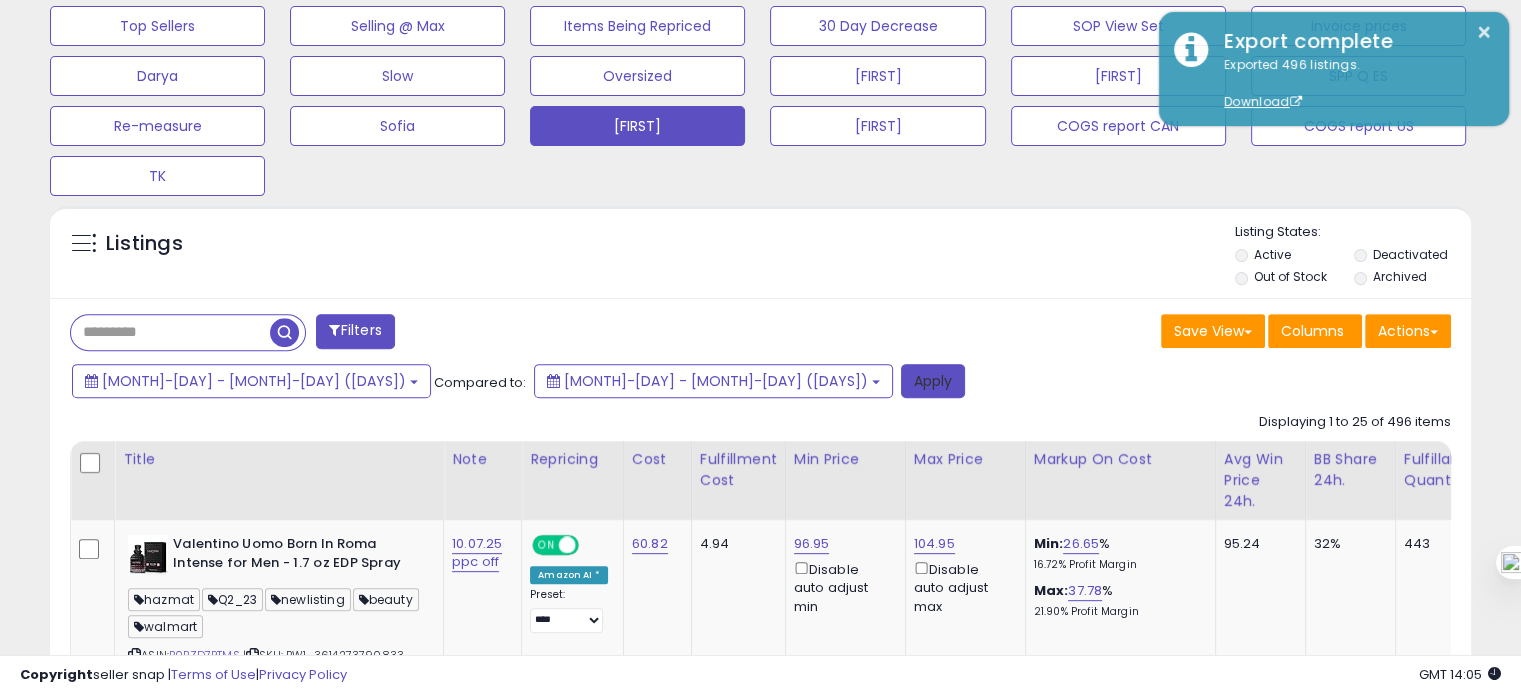click on "Apply" at bounding box center [933, 381] 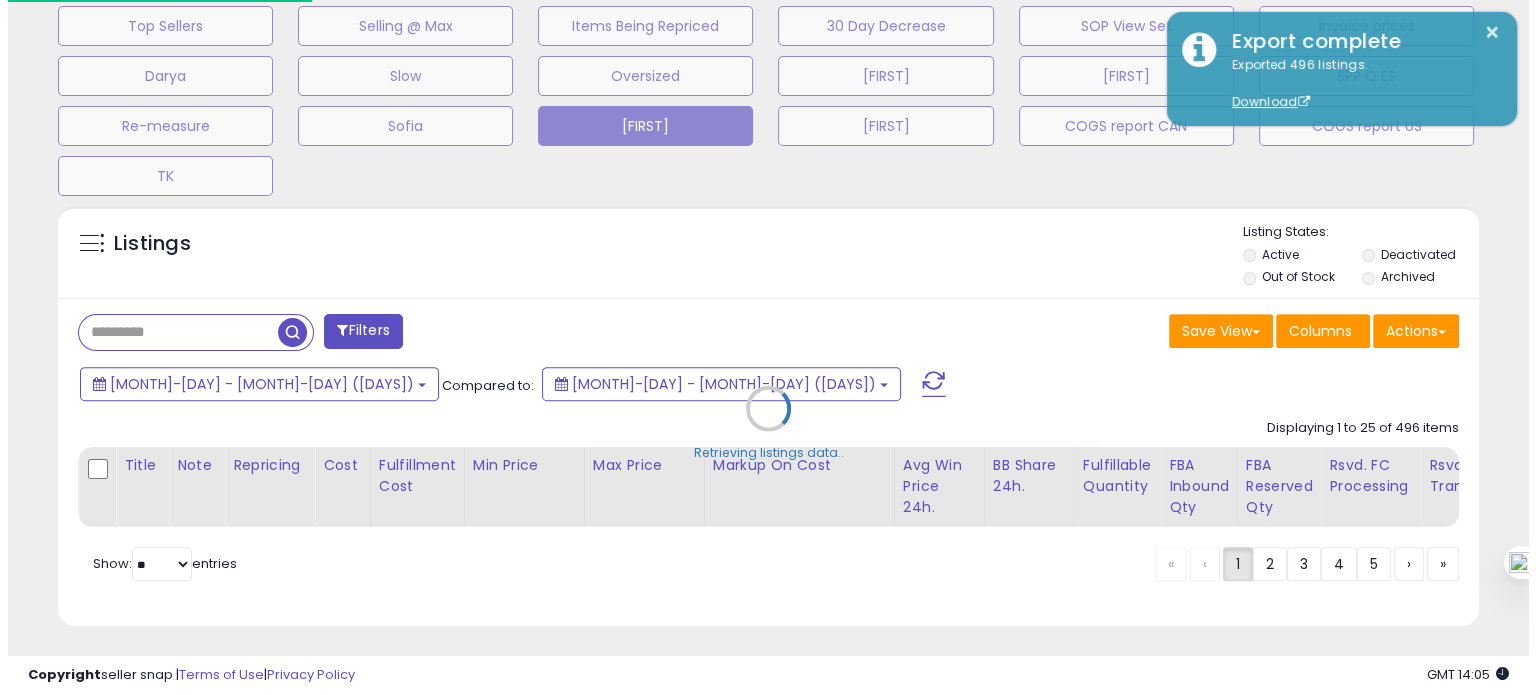scroll, scrollTop: 999589, scrollLeft: 999168, axis: both 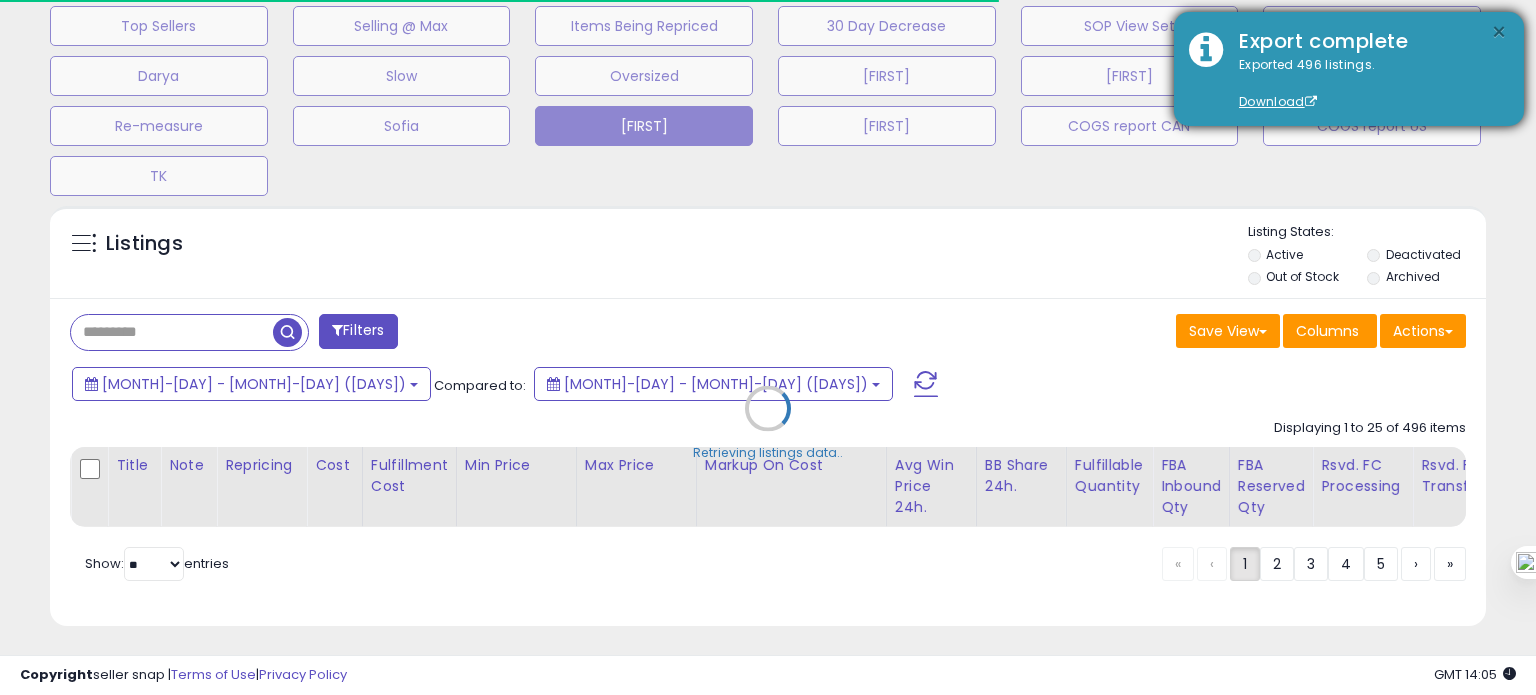 click on "×" at bounding box center [1499, 32] 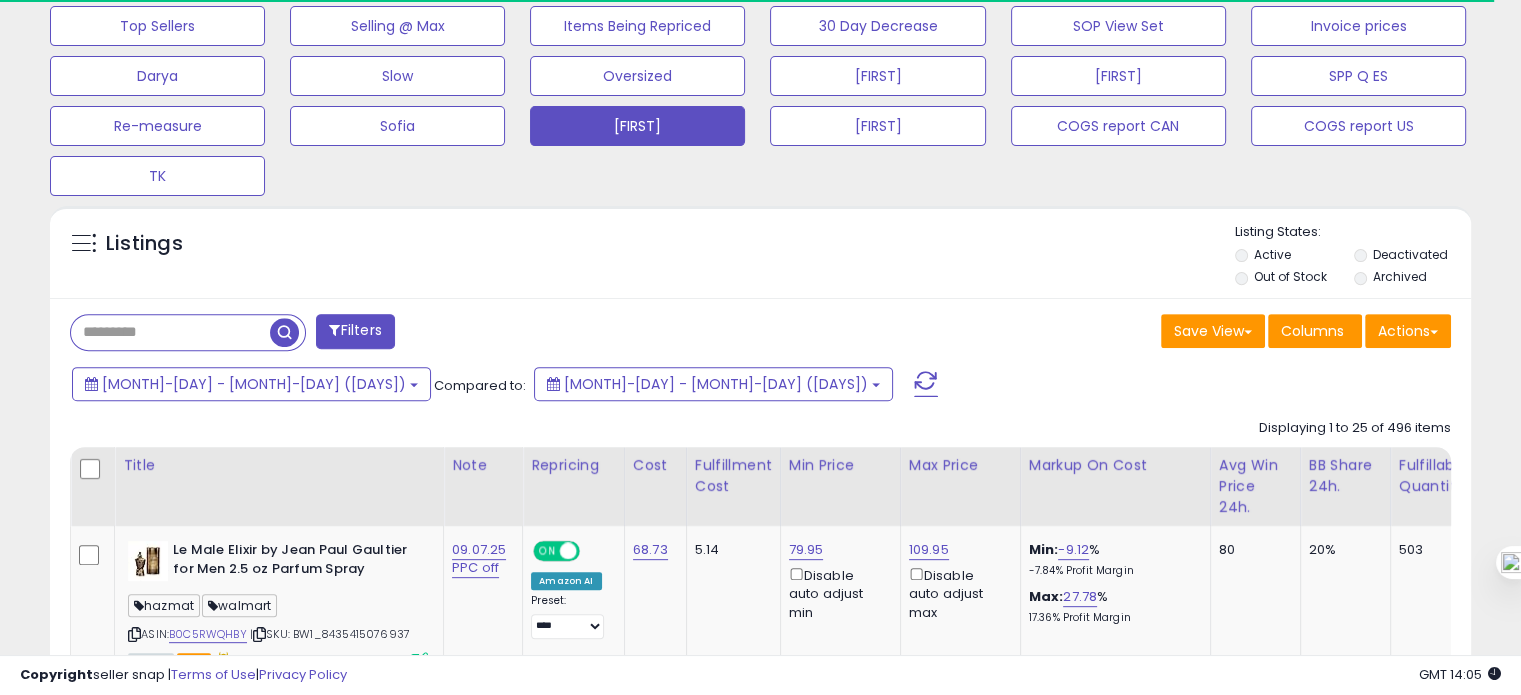 scroll, scrollTop: 409, scrollLeft: 822, axis: both 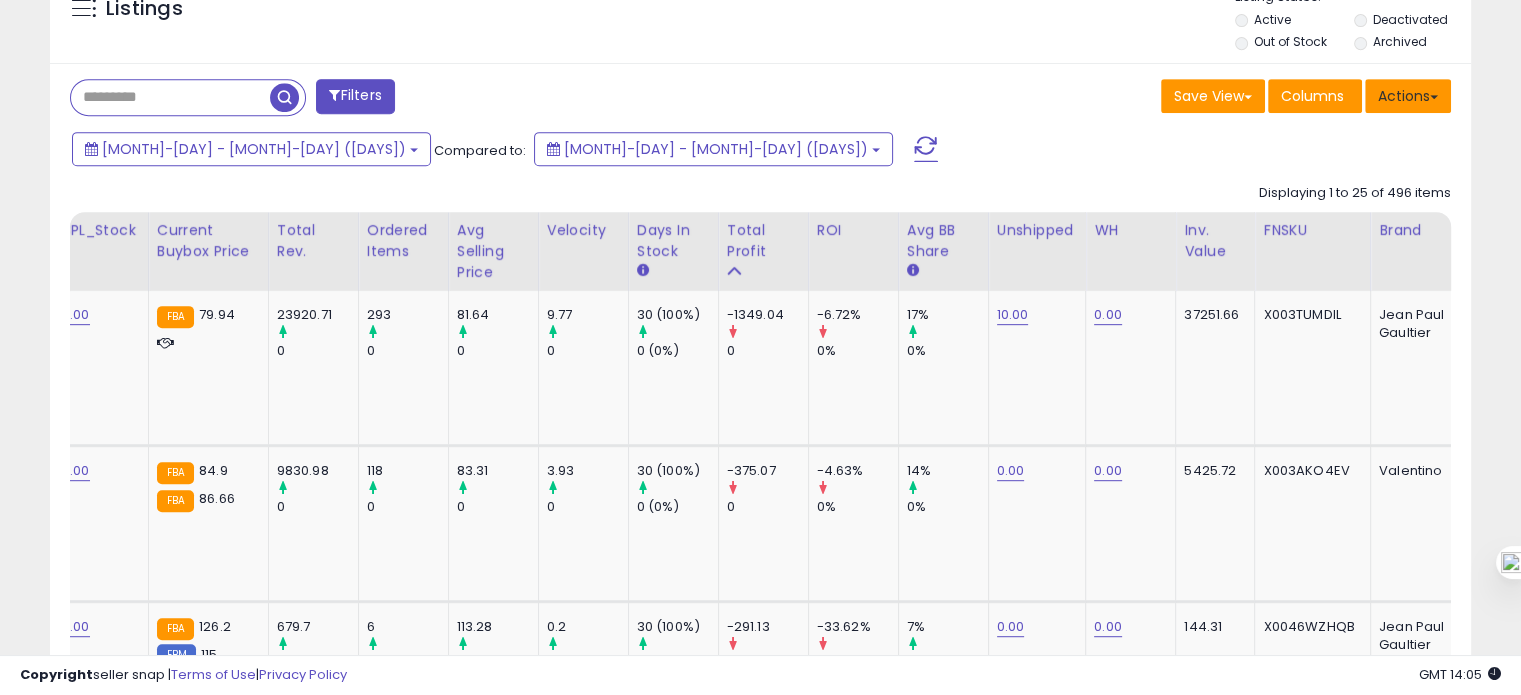 click on "Actions" at bounding box center [1408, 96] 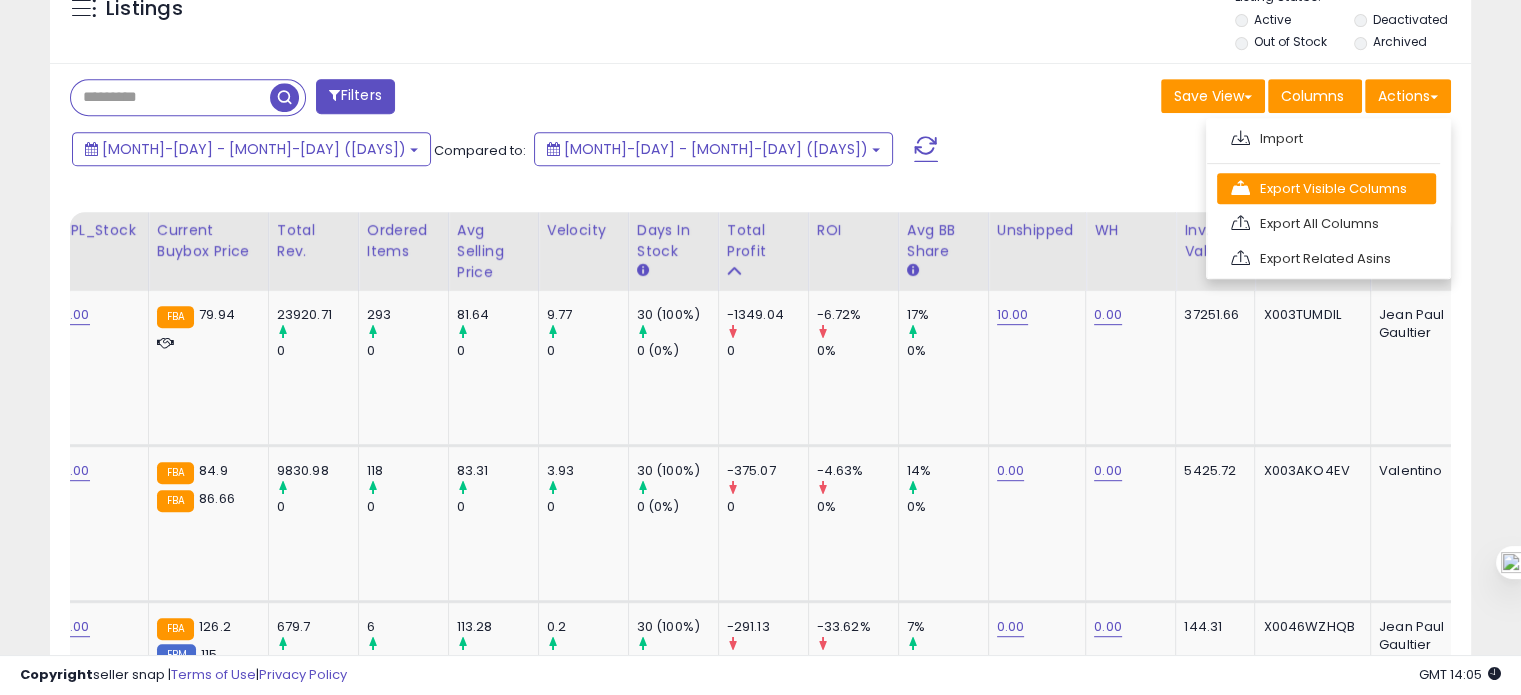 click on "Export Visible Columns" at bounding box center [1326, 188] 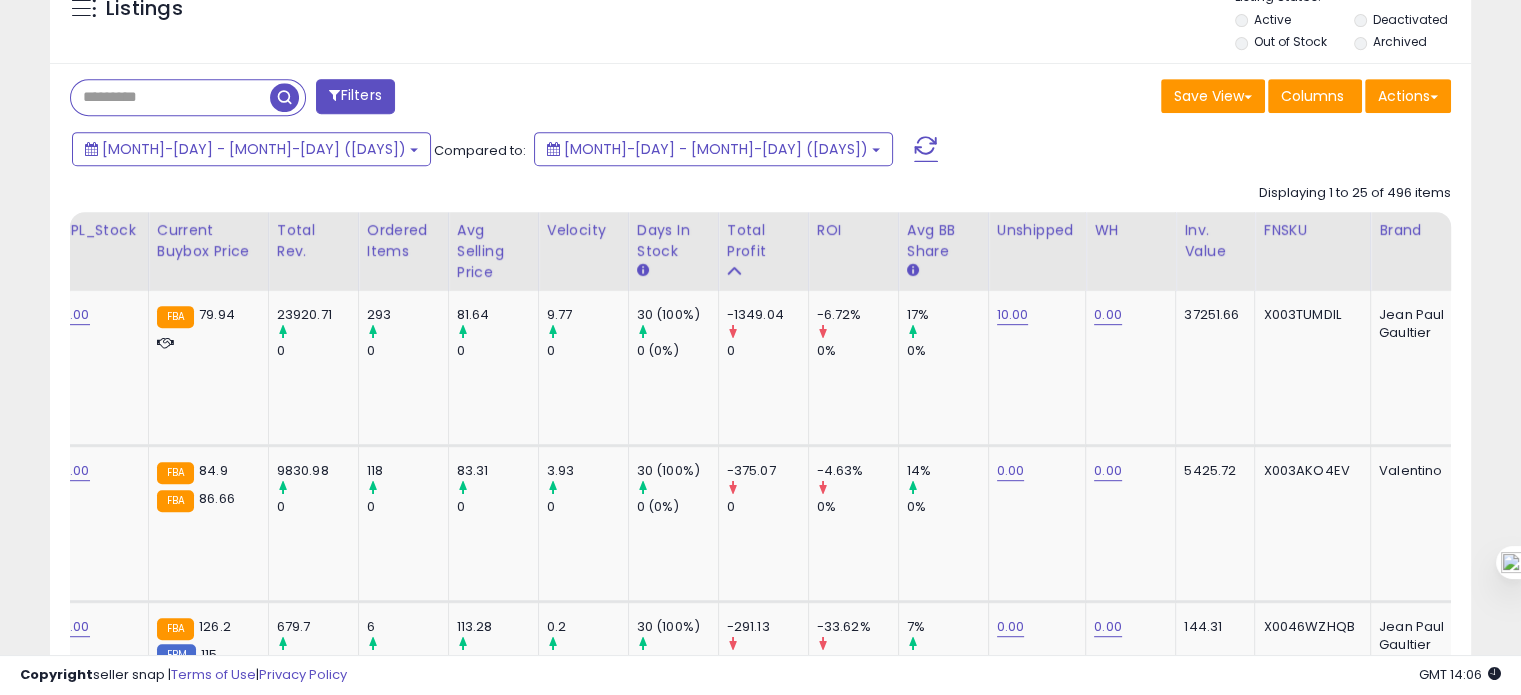 click on "Jul-07 - Jul-09 (3 Days)
Compared to:
Jul-04 - Jul-06 (3 Days)" at bounding box center [757, 151] 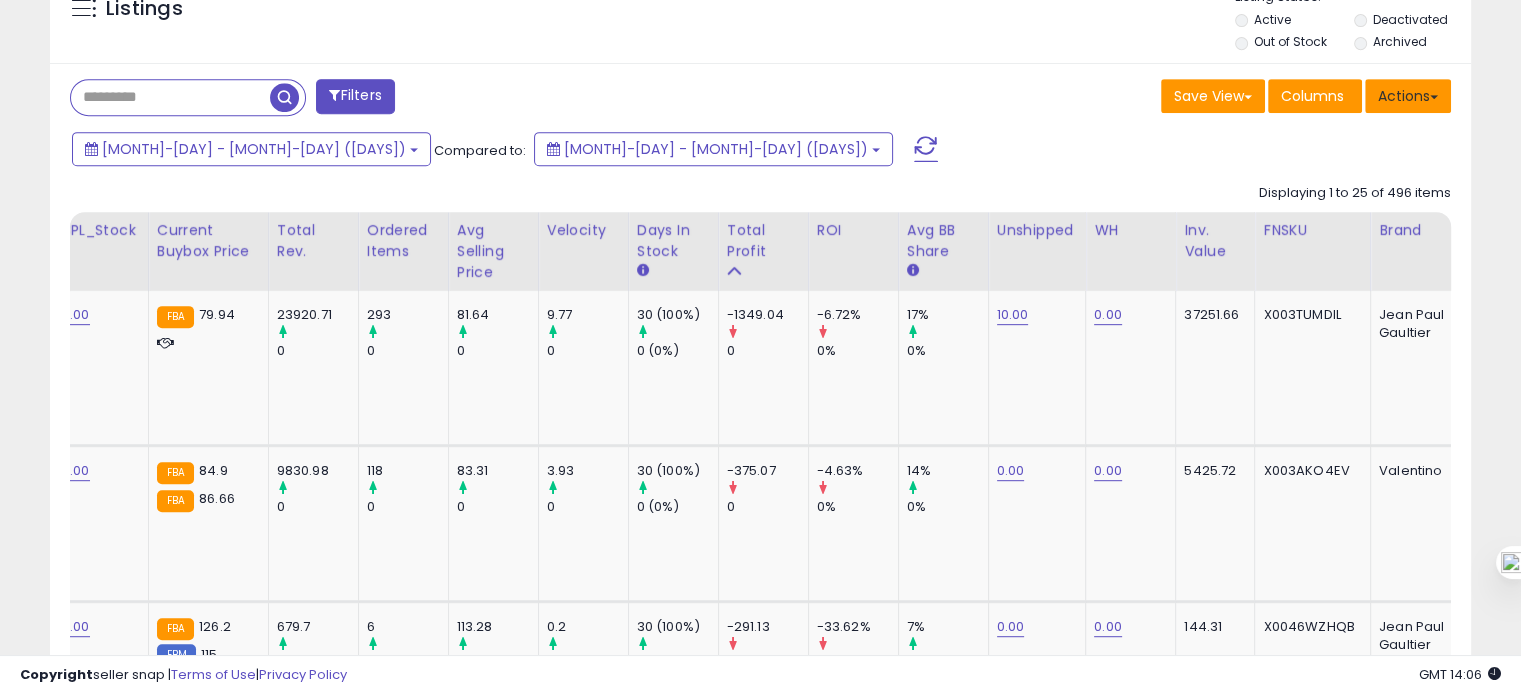 click on "Actions" at bounding box center [1408, 96] 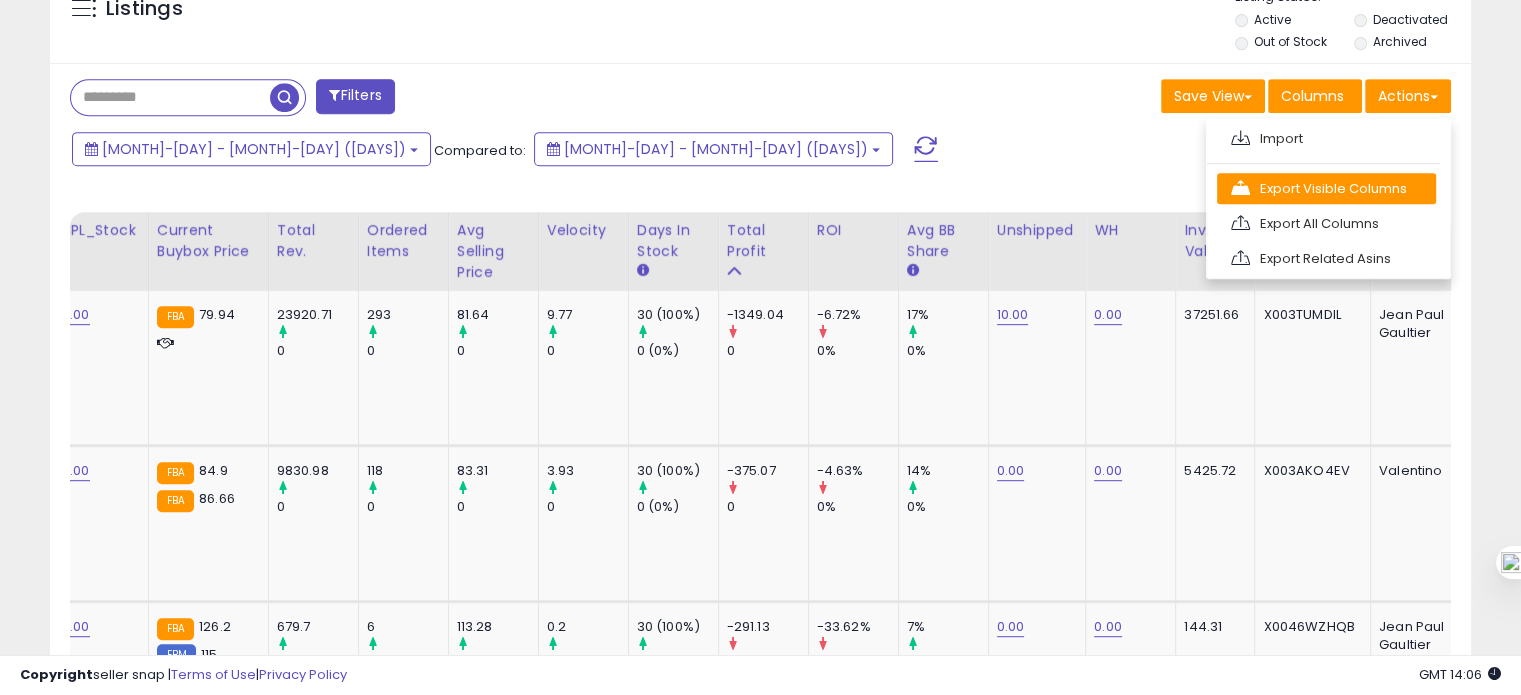 click on "Export Visible Columns" at bounding box center (1326, 188) 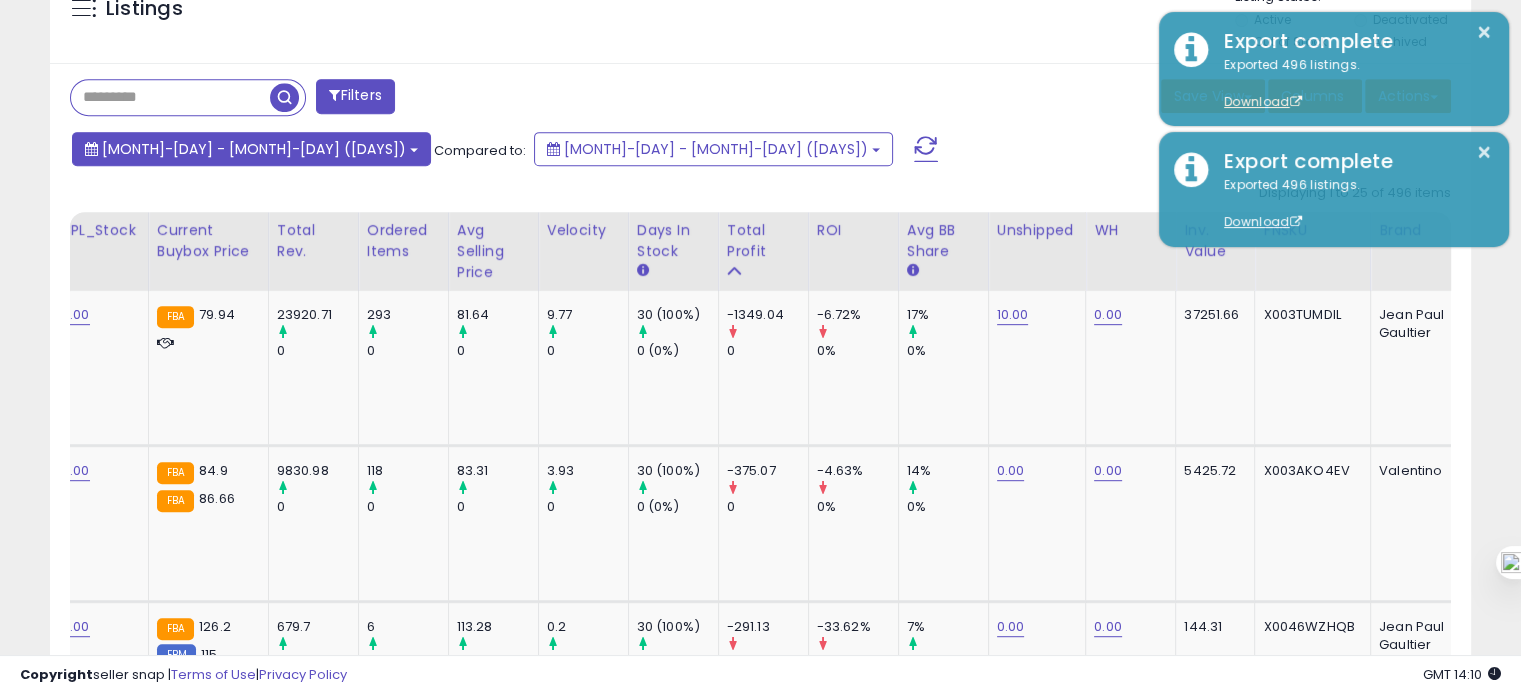 click on "Jul-07 - Jul-09 (3 Days)" at bounding box center [251, 149] 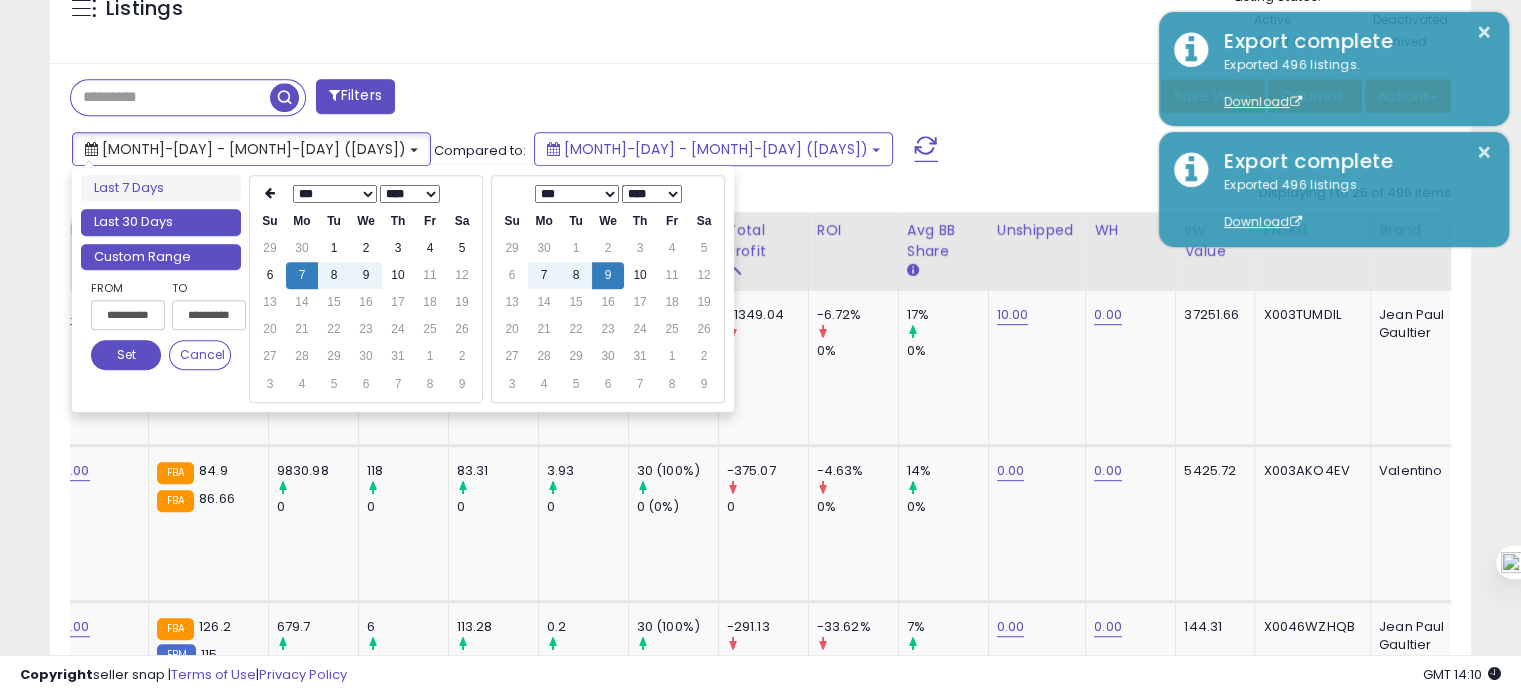 type on "**********" 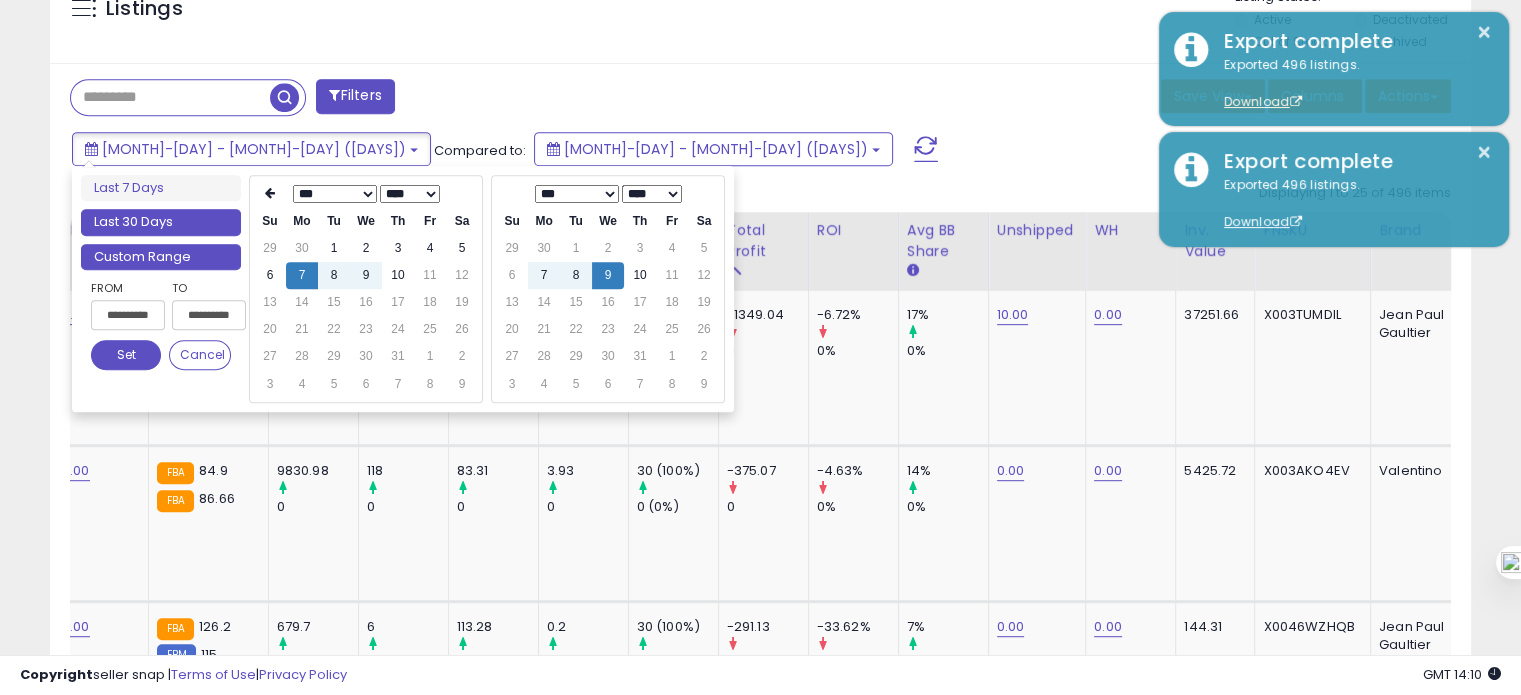 click on "Last 30 Days" at bounding box center (161, 222) 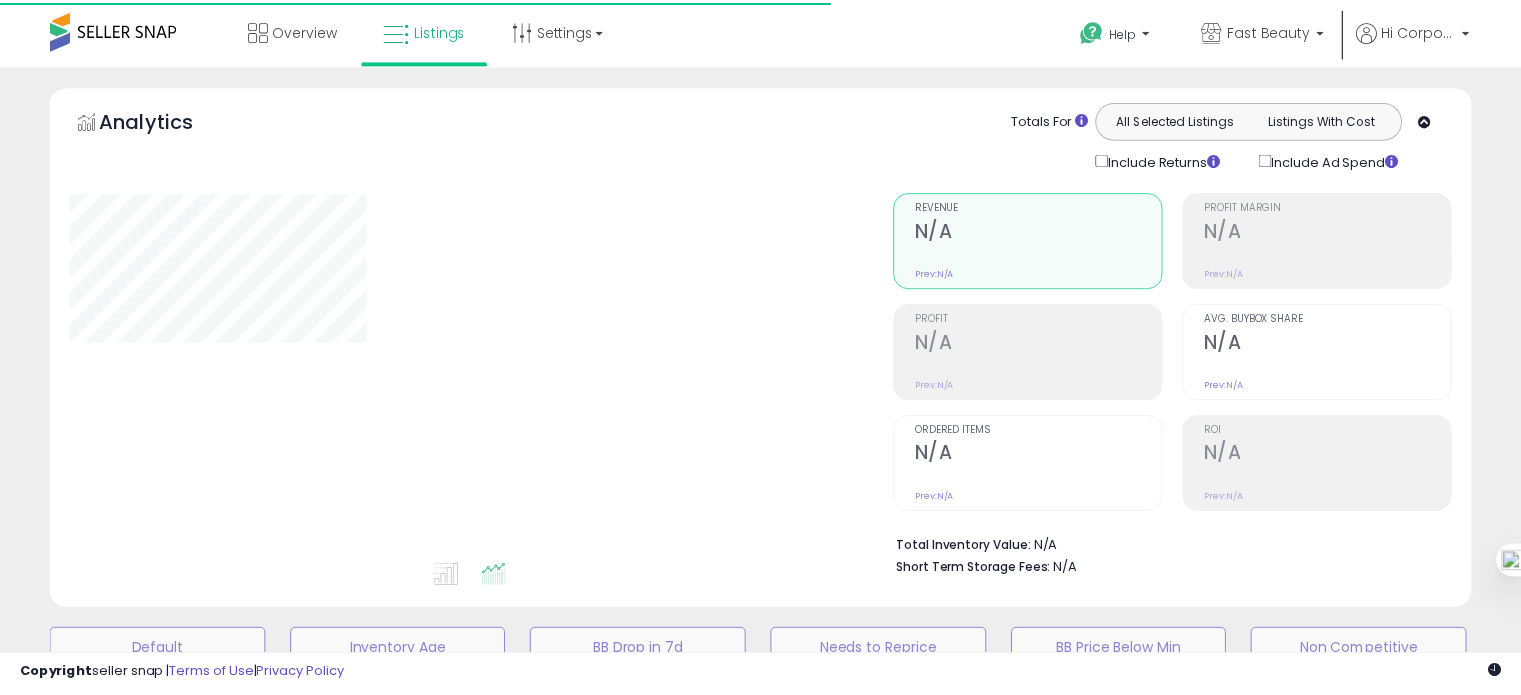 scroll, scrollTop: 695, scrollLeft: 0, axis: vertical 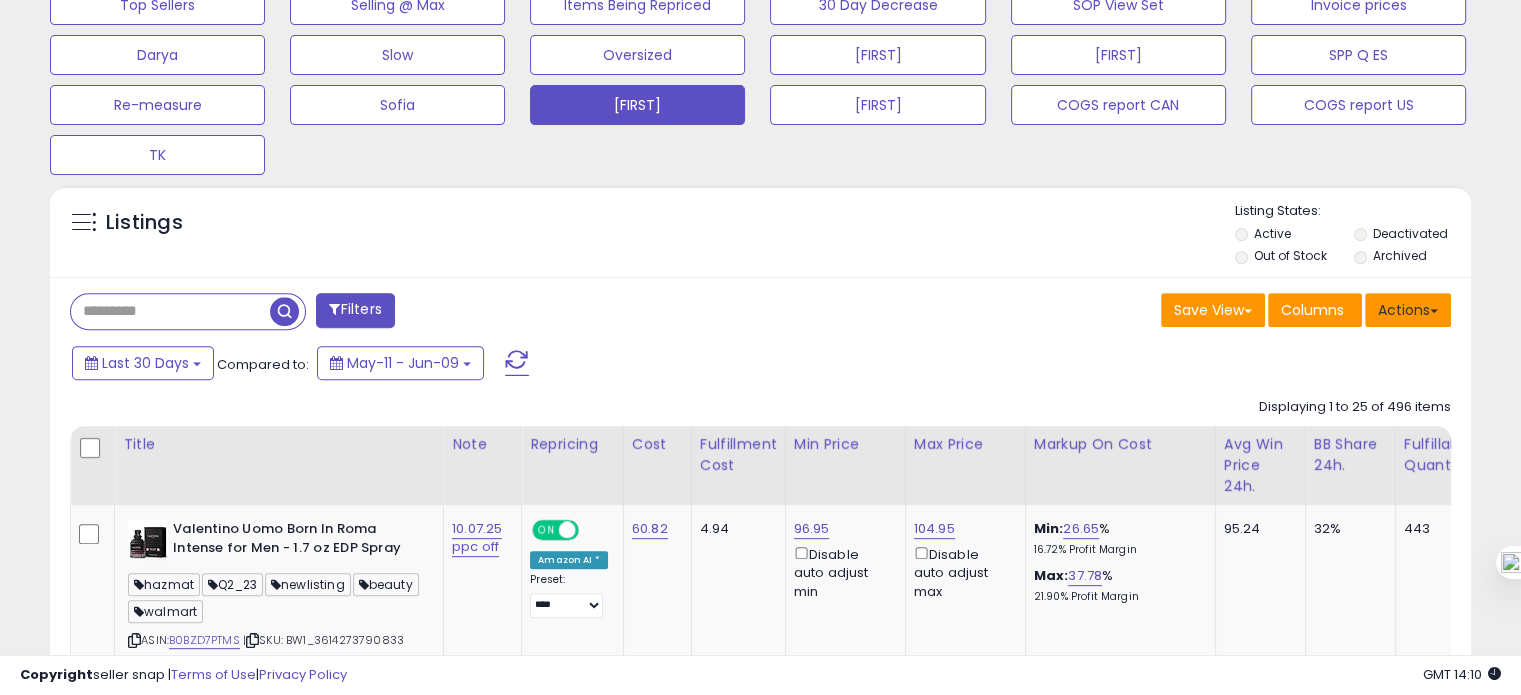 click on "Actions" at bounding box center (1408, 310) 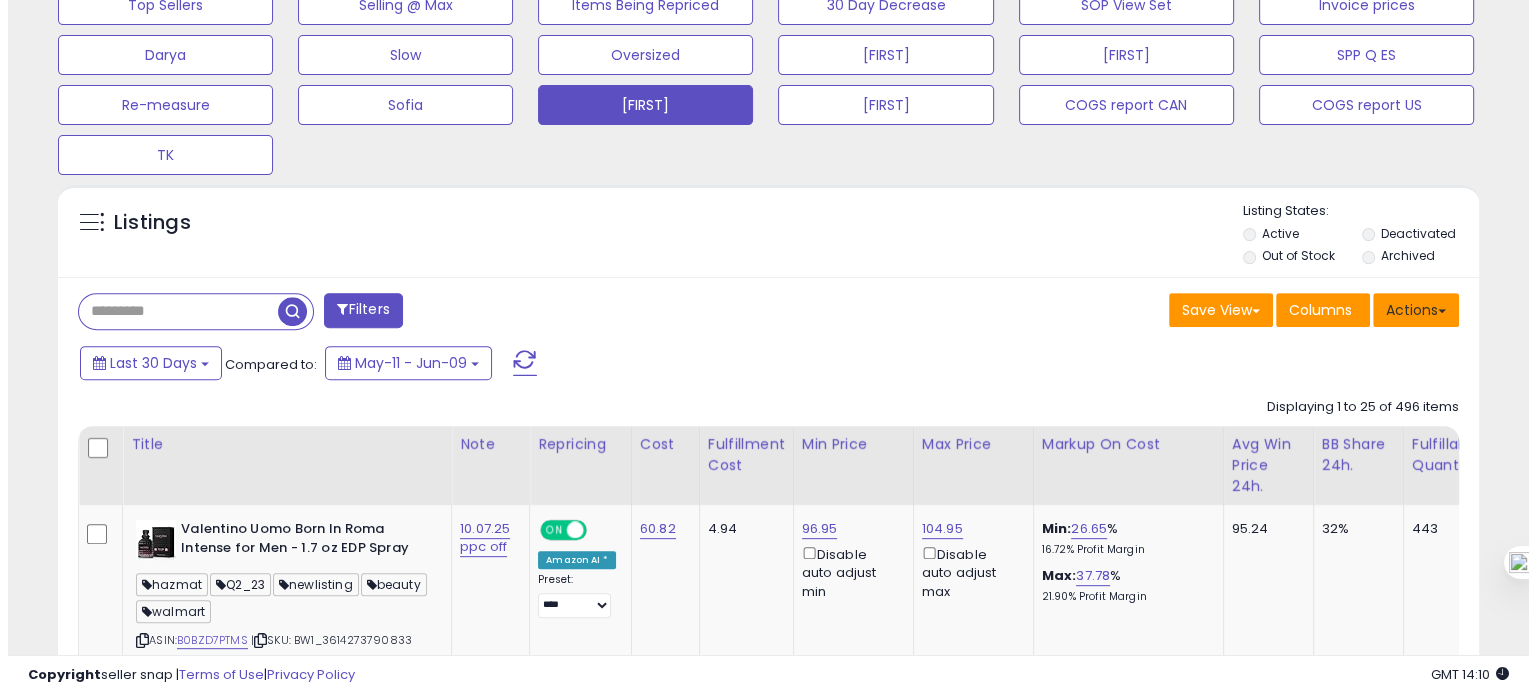 scroll, scrollTop: 409, scrollLeft: 822, axis: both 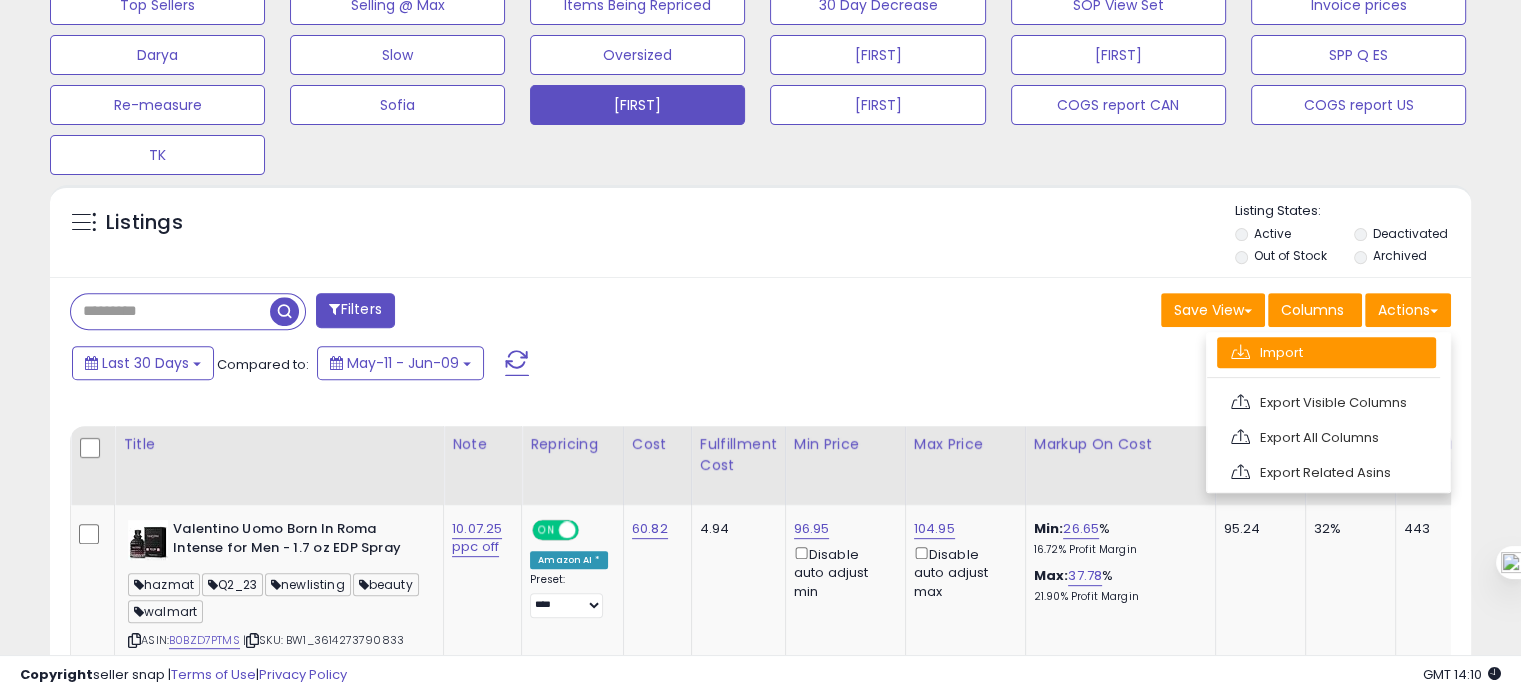 click on "Import" at bounding box center [1326, 352] 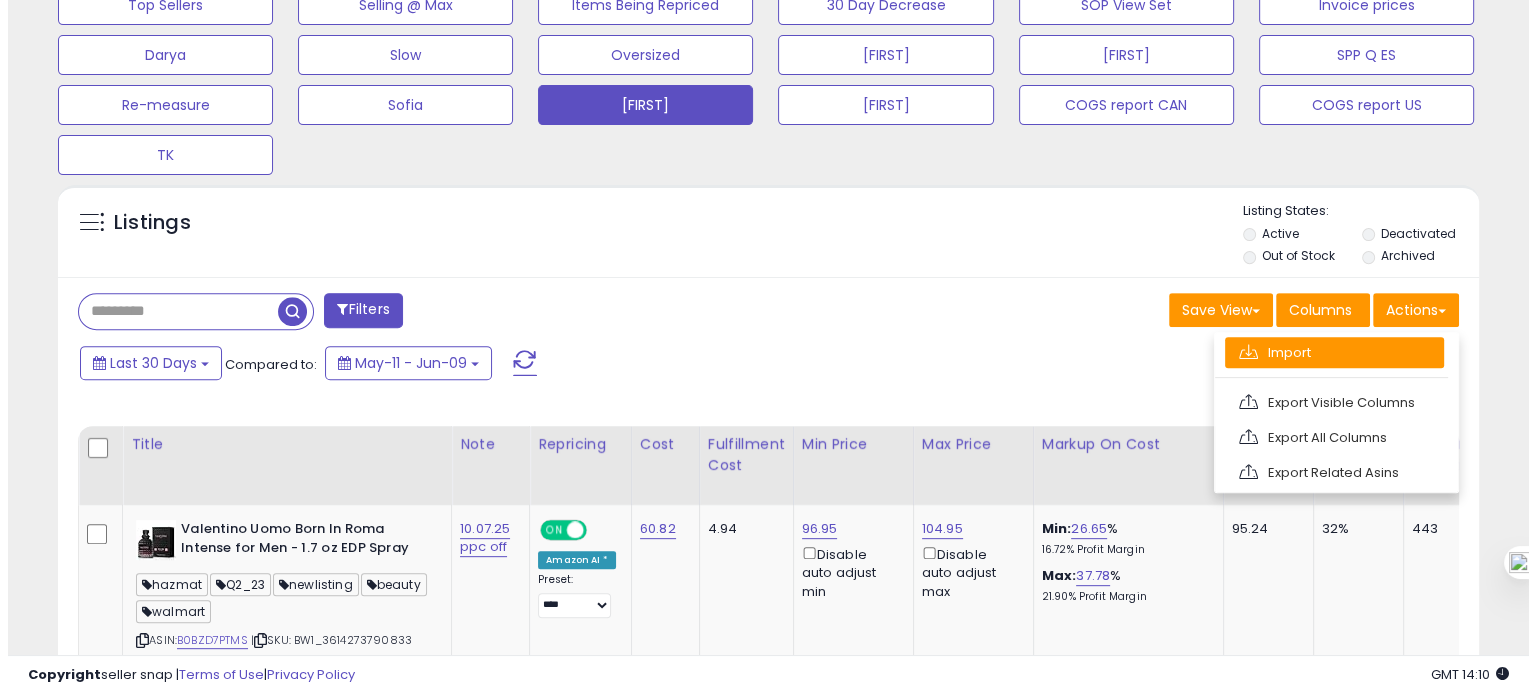 scroll, scrollTop: 999589, scrollLeft: 999168, axis: both 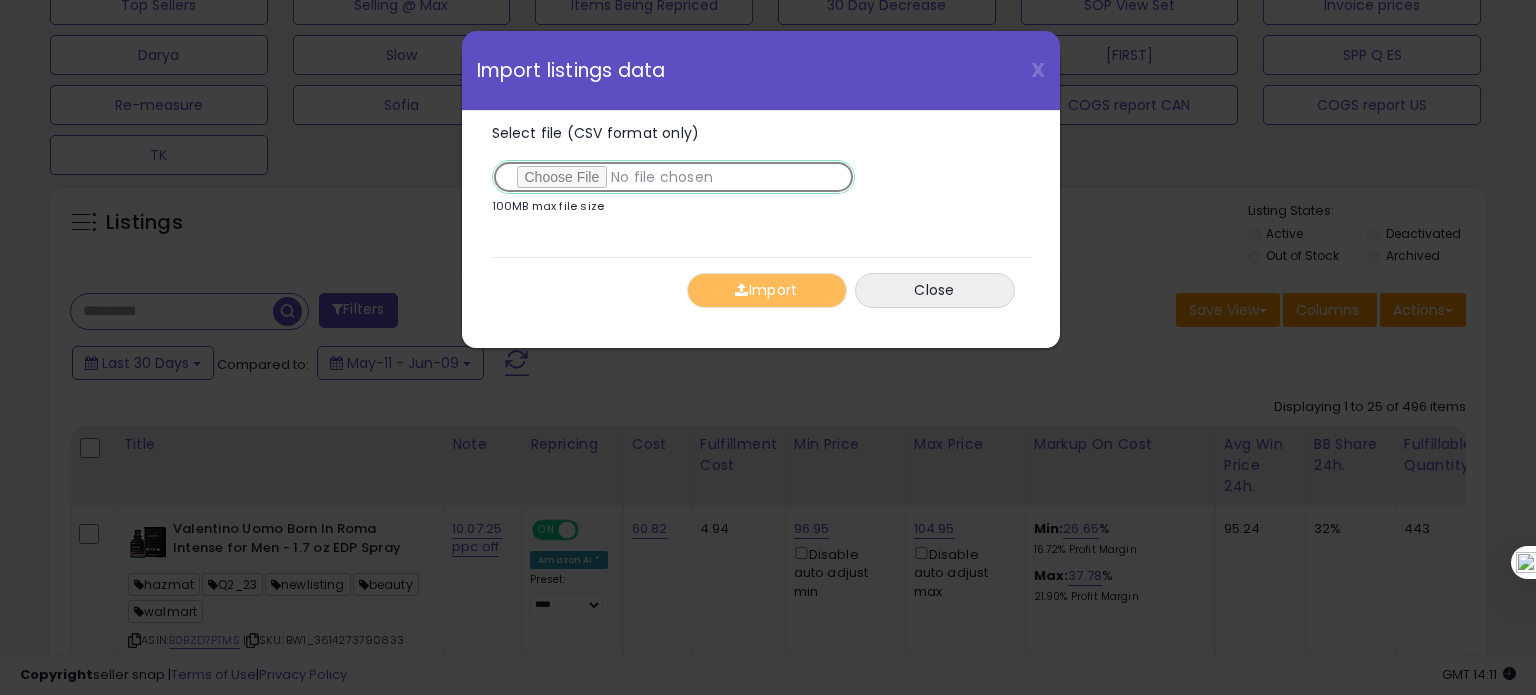 click on "Select file (CSV format only)" at bounding box center [673, 177] 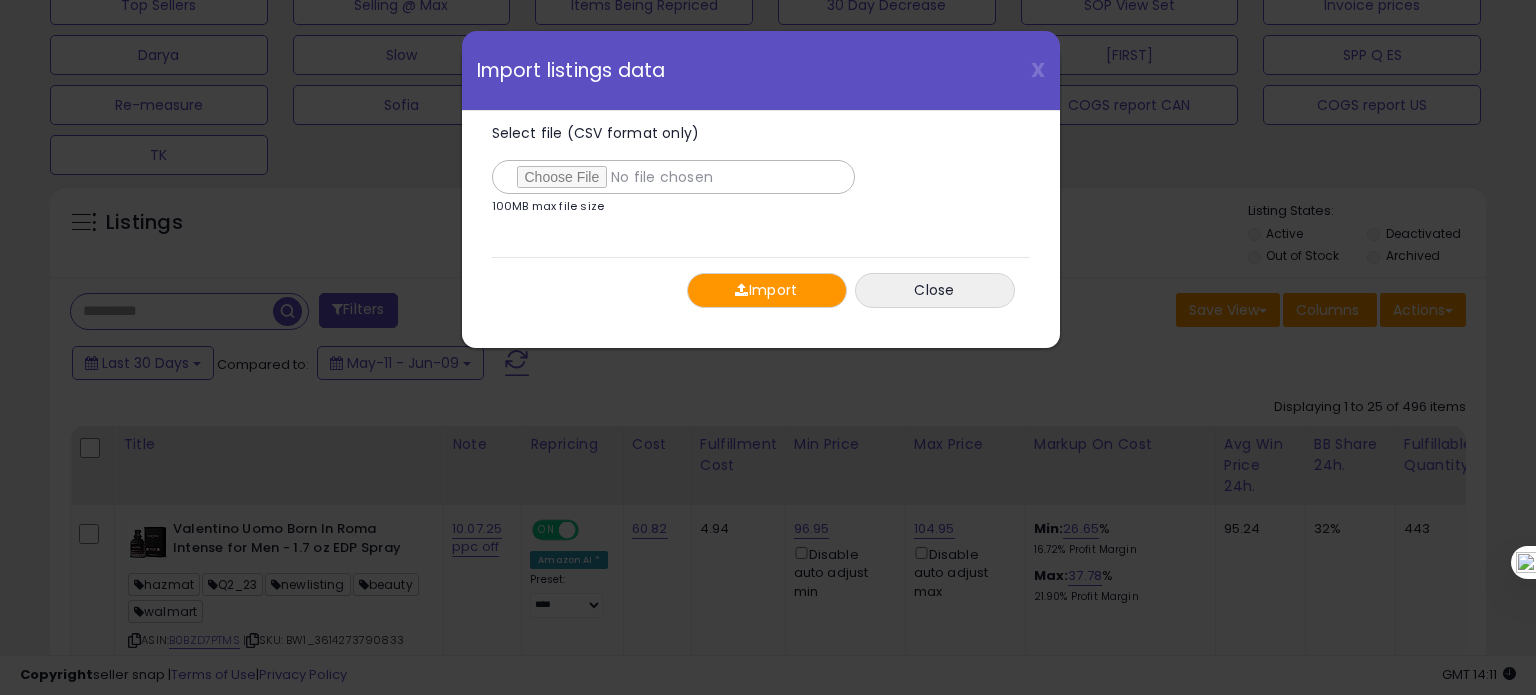 click on "Import" at bounding box center (767, 290) 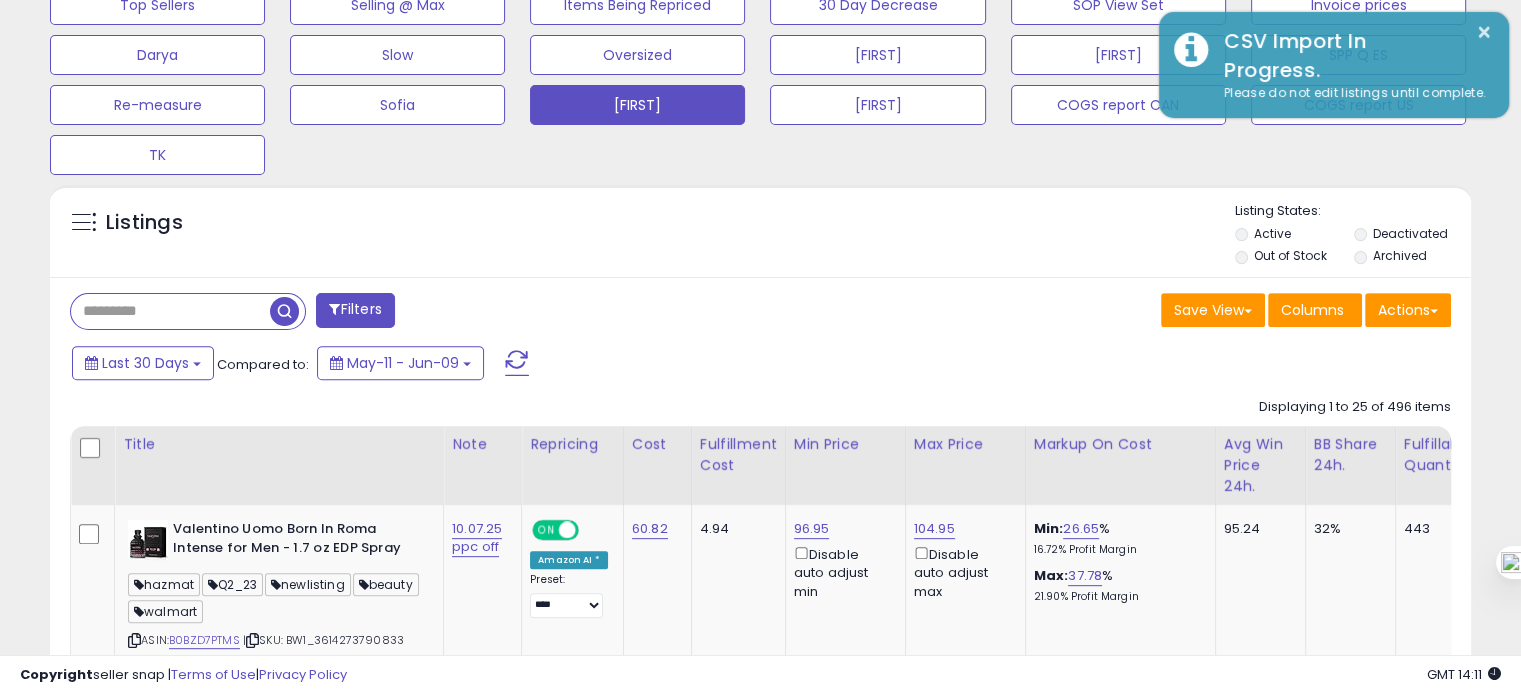 scroll, scrollTop: 409, scrollLeft: 822, axis: both 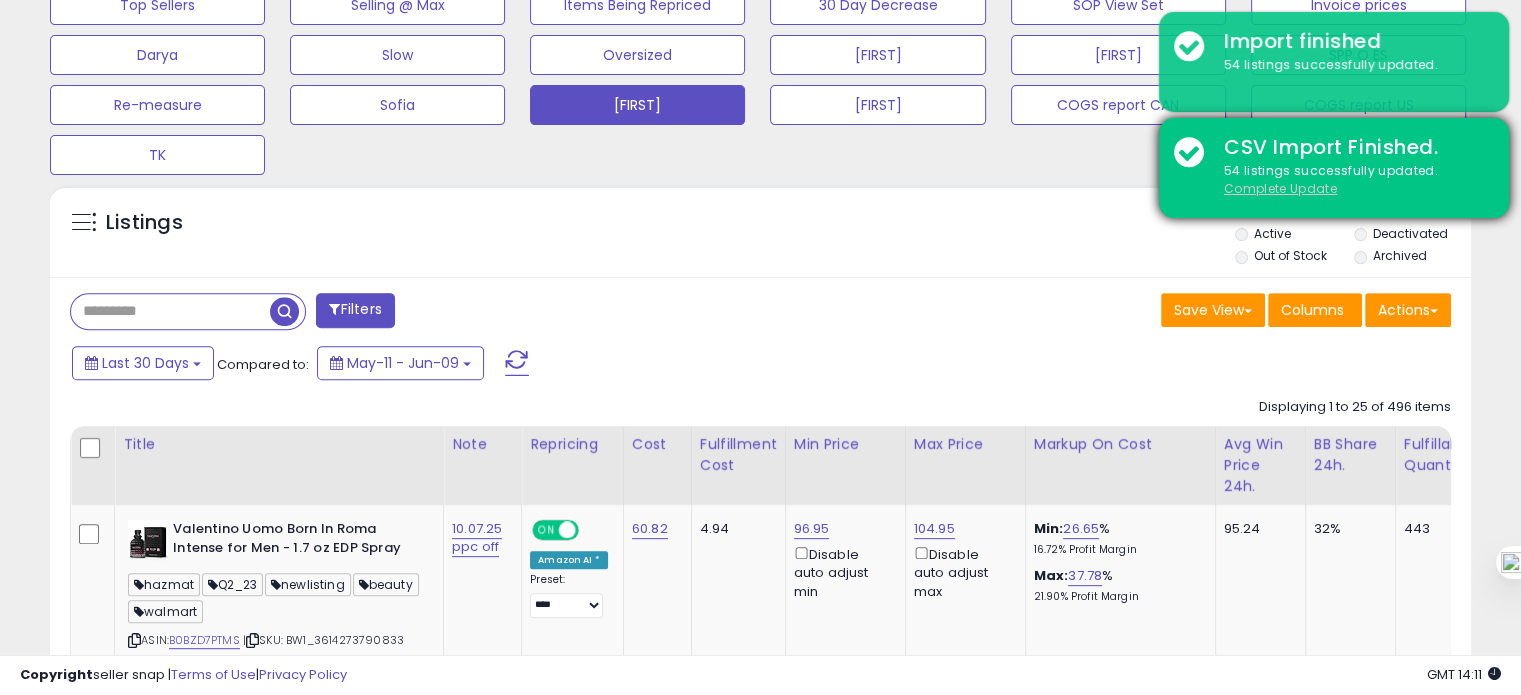 click on "Complete Update" at bounding box center (1280, 188) 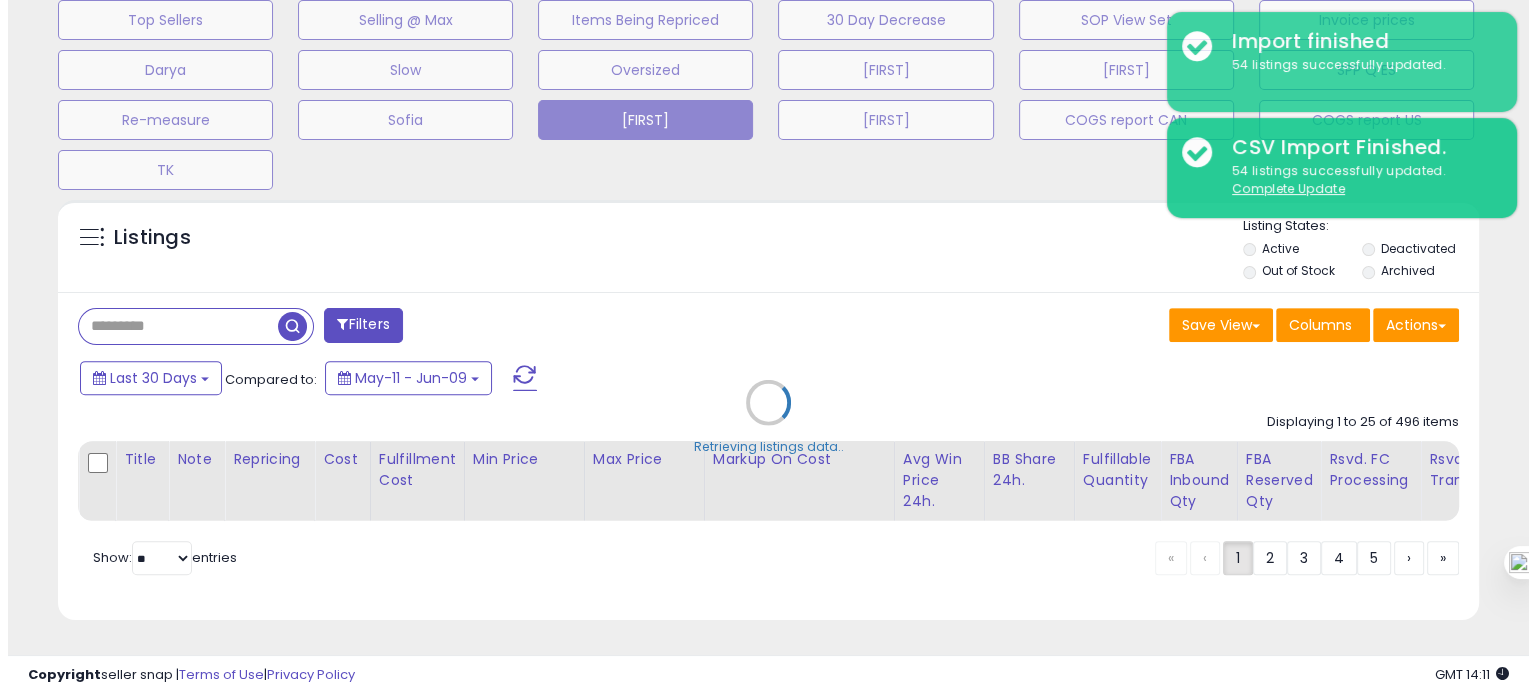 scroll, scrollTop: 693, scrollLeft: 0, axis: vertical 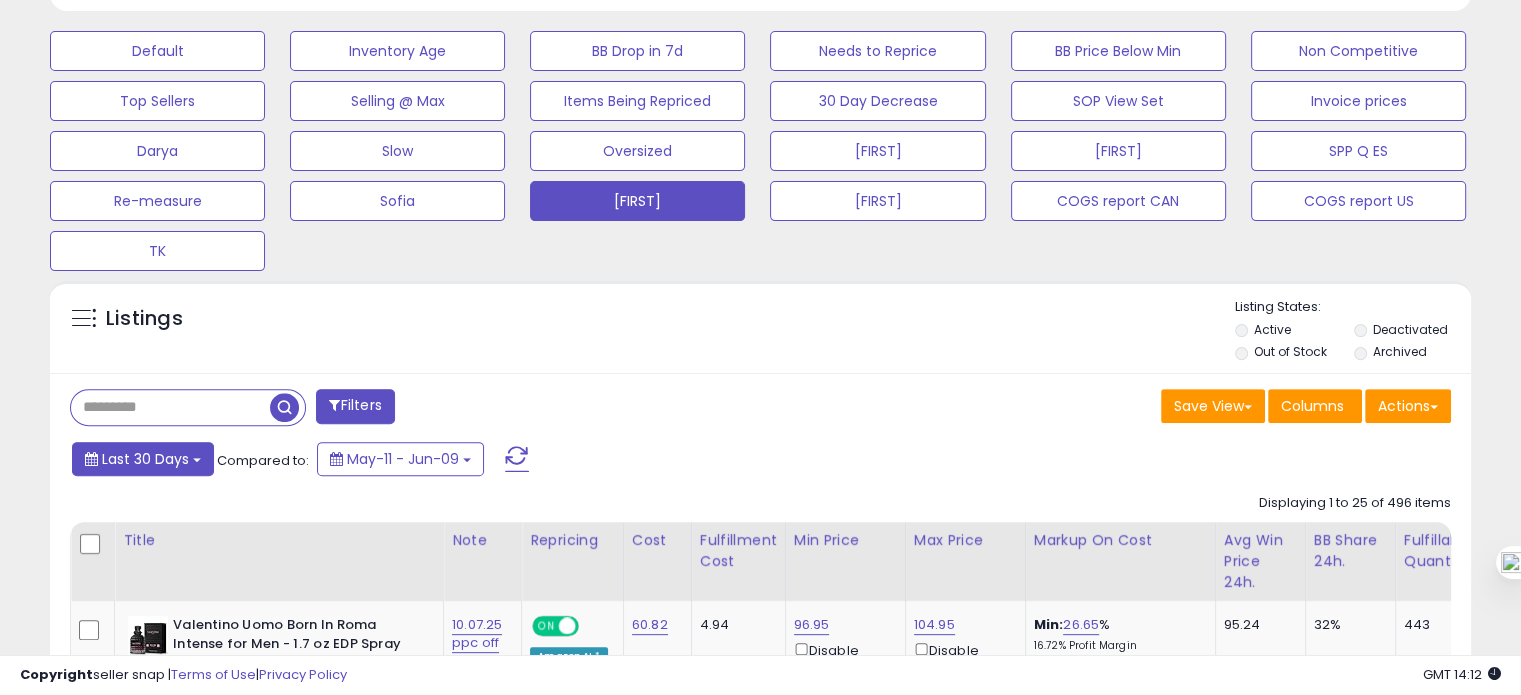 click on "Last 30 Days" at bounding box center (145, 459) 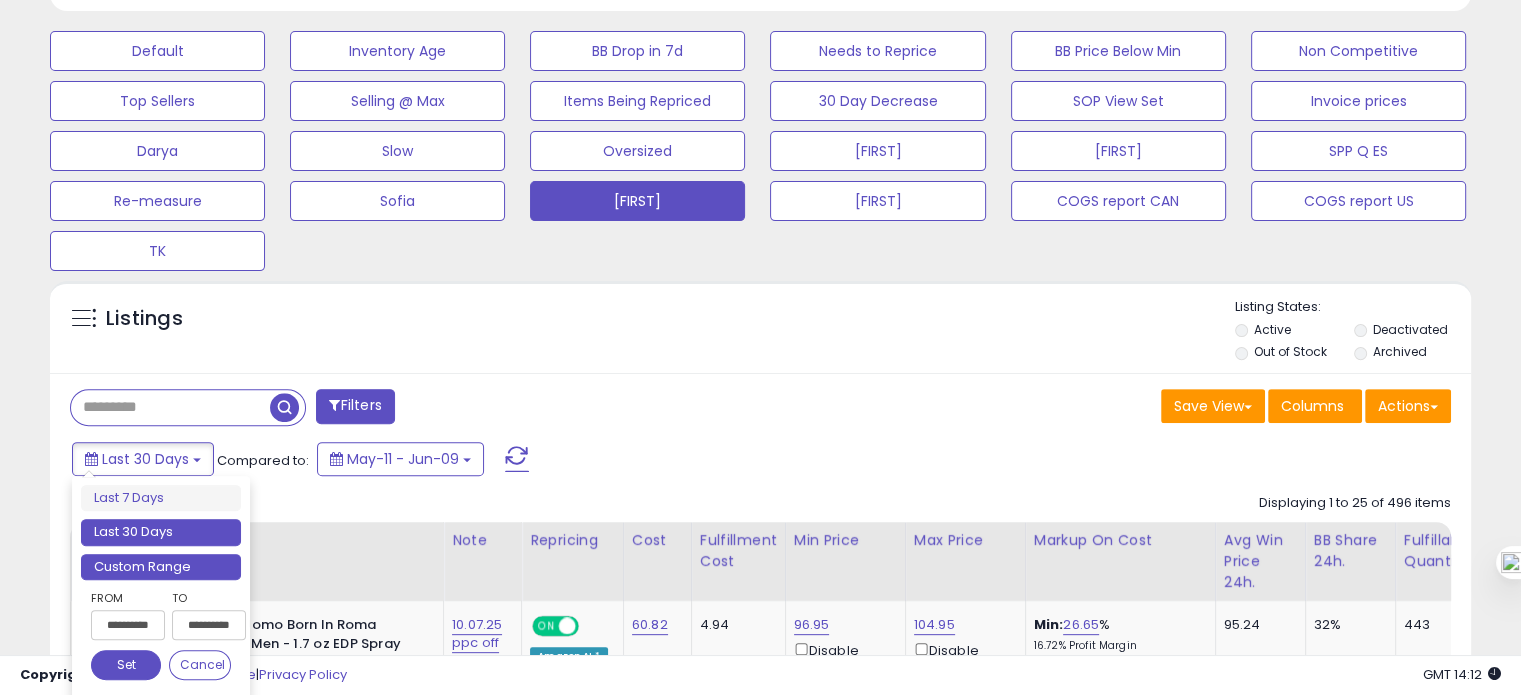 click on "Custom Range" at bounding box center (161, 567) 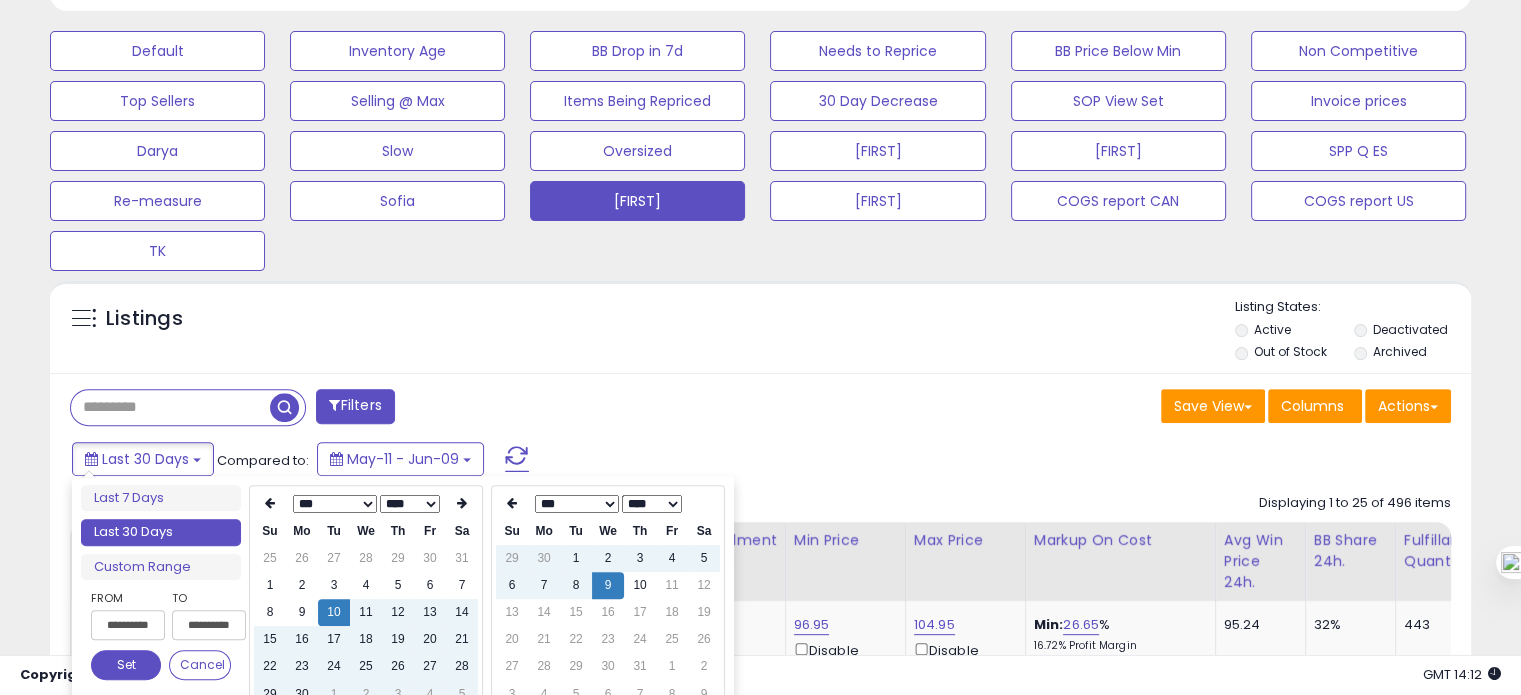type on "**********" 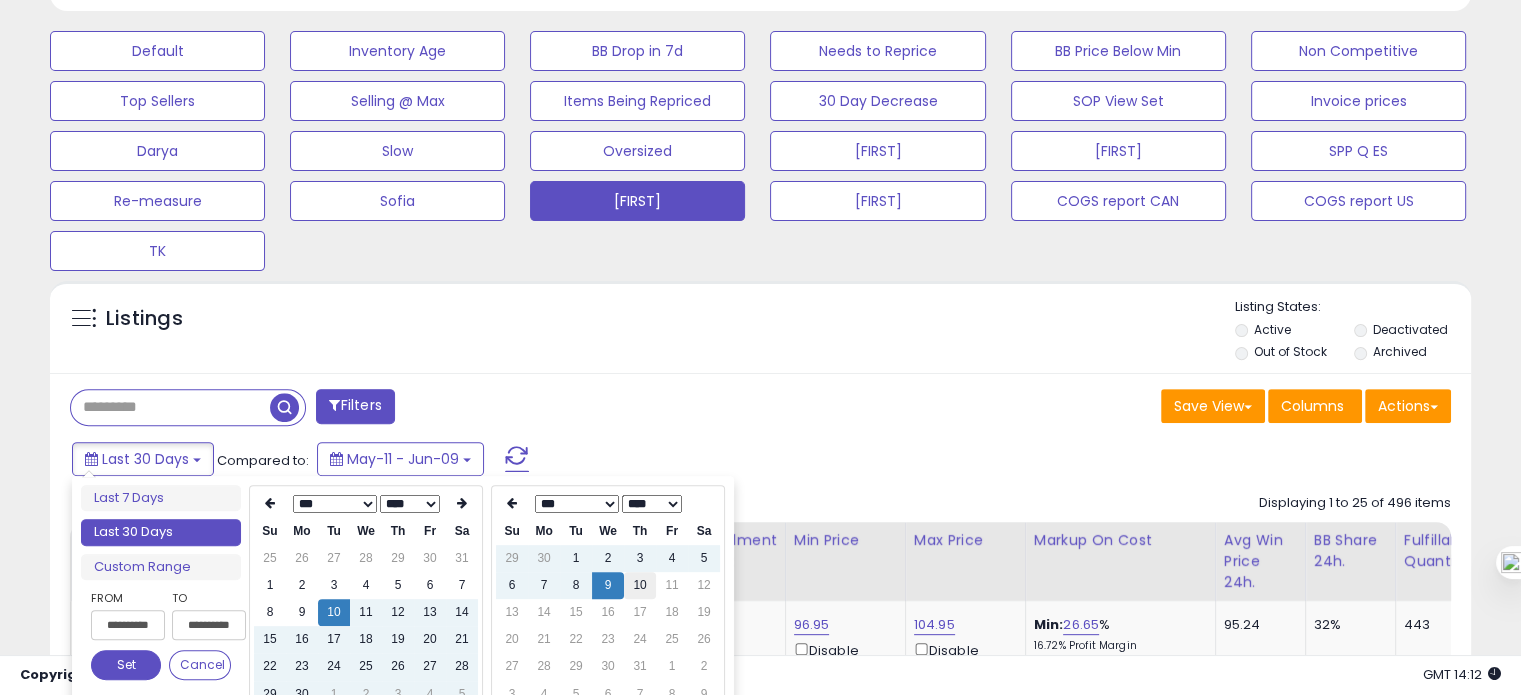 click on "10" at bounding box center [640, 585] 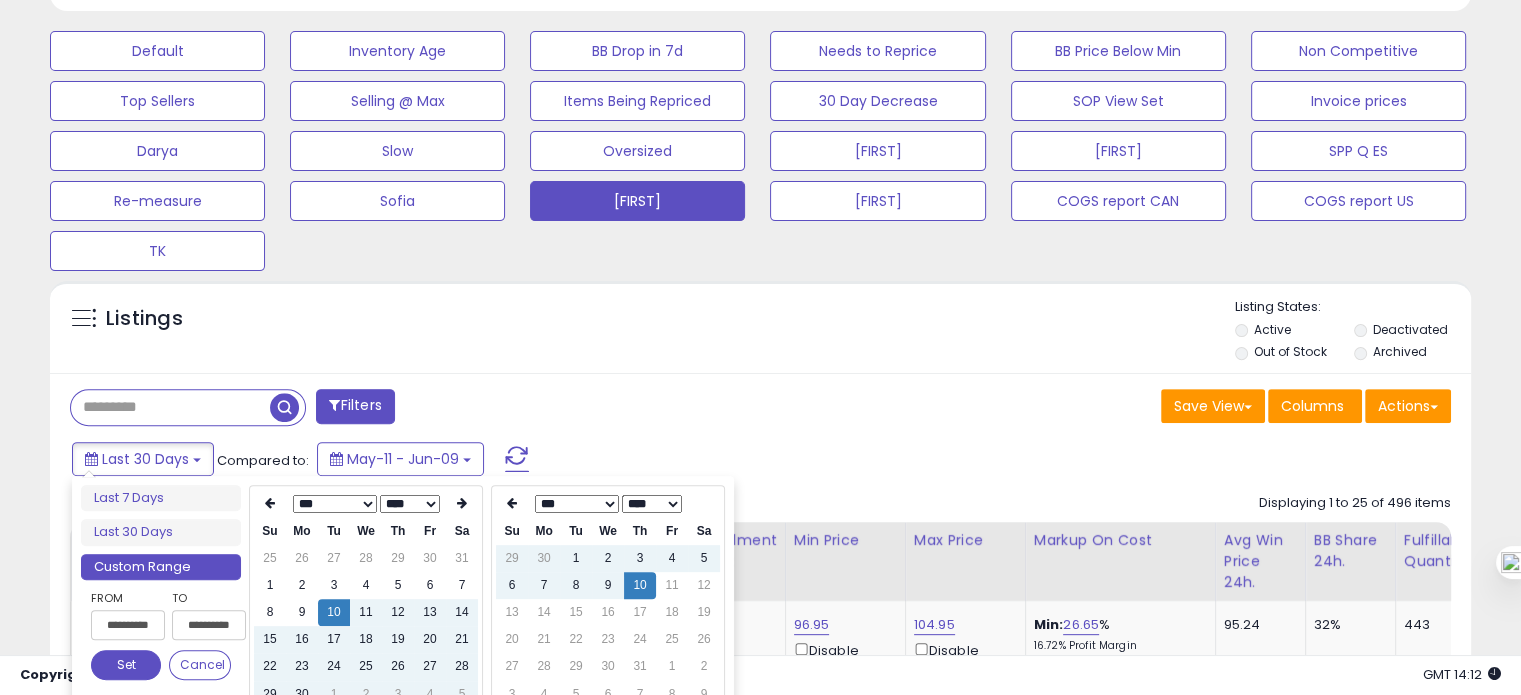 type on "**********" 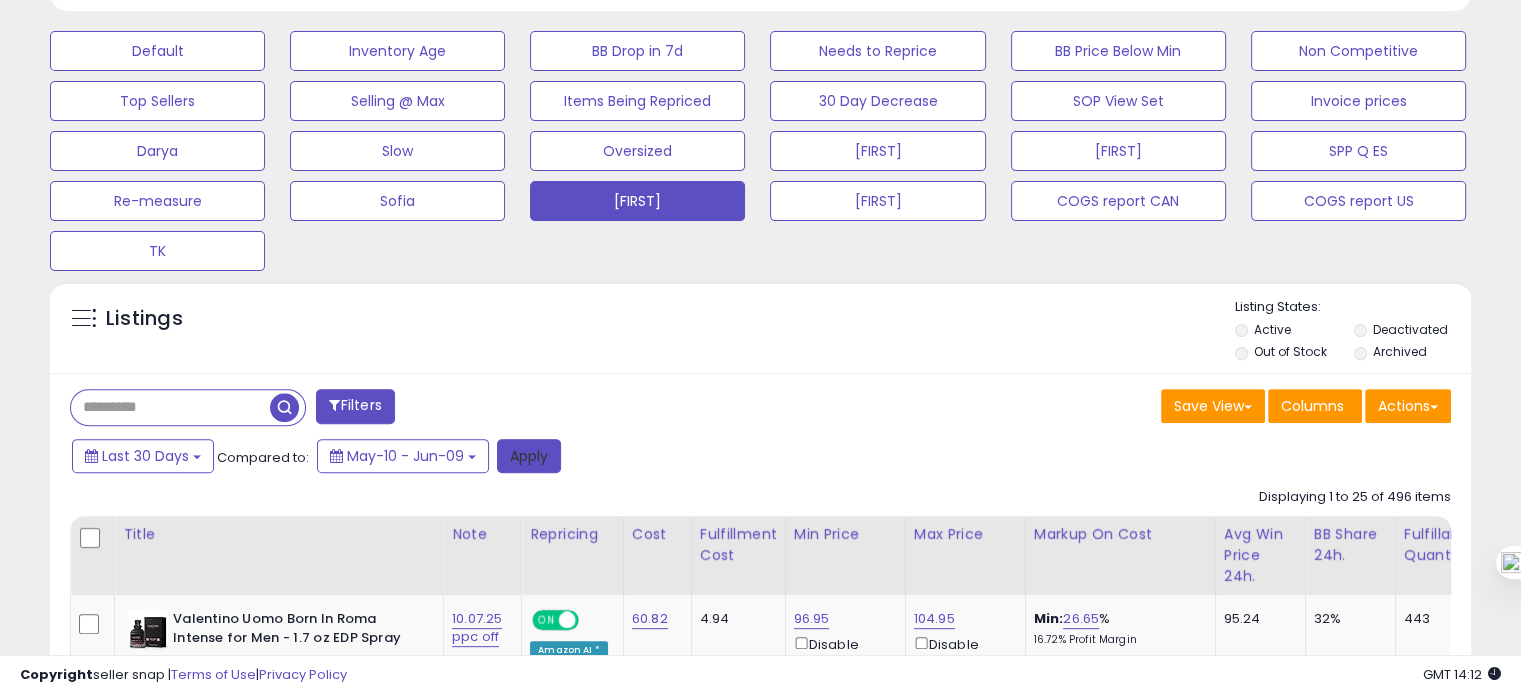 click on "Apply" at bounding box center [529, 456] 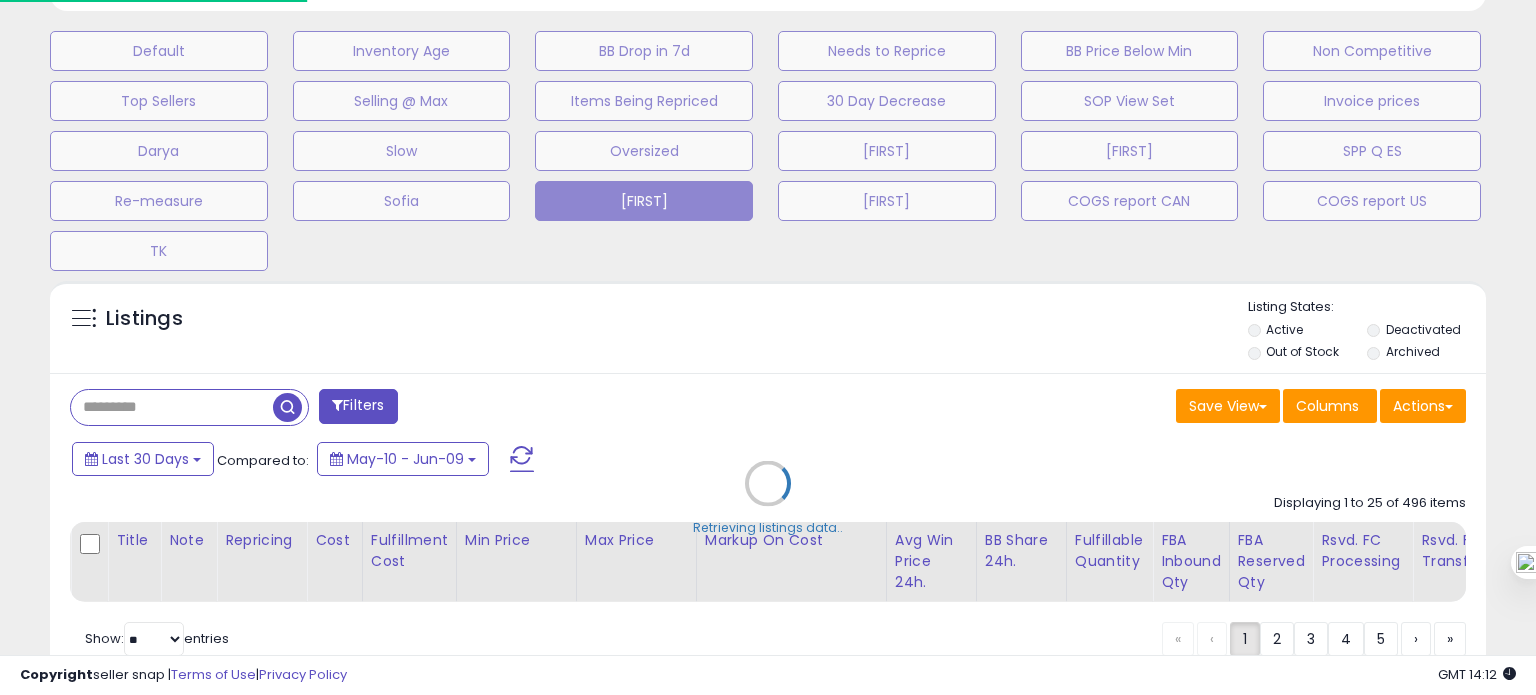 scroll, scrollTop: 999589, scrollLeft: 999168, axis: both 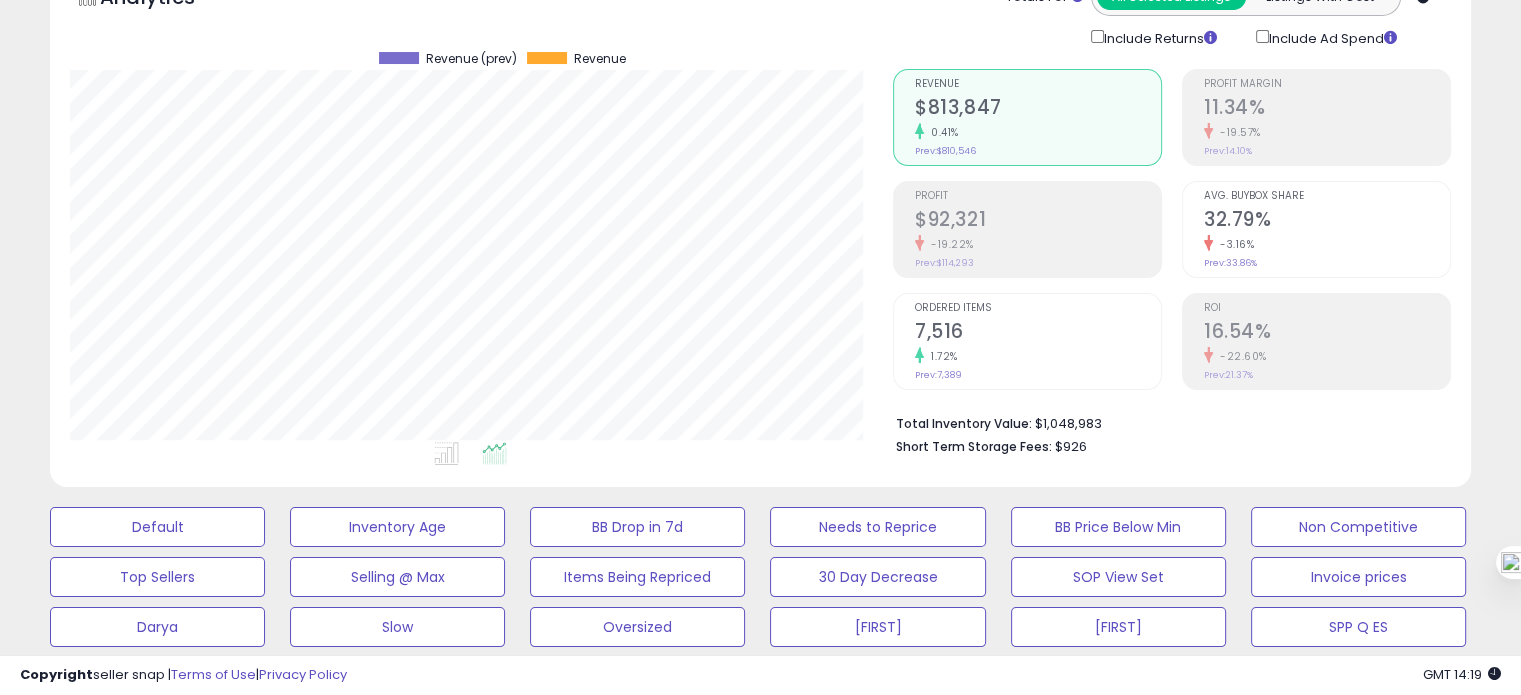 click on "$813,847" 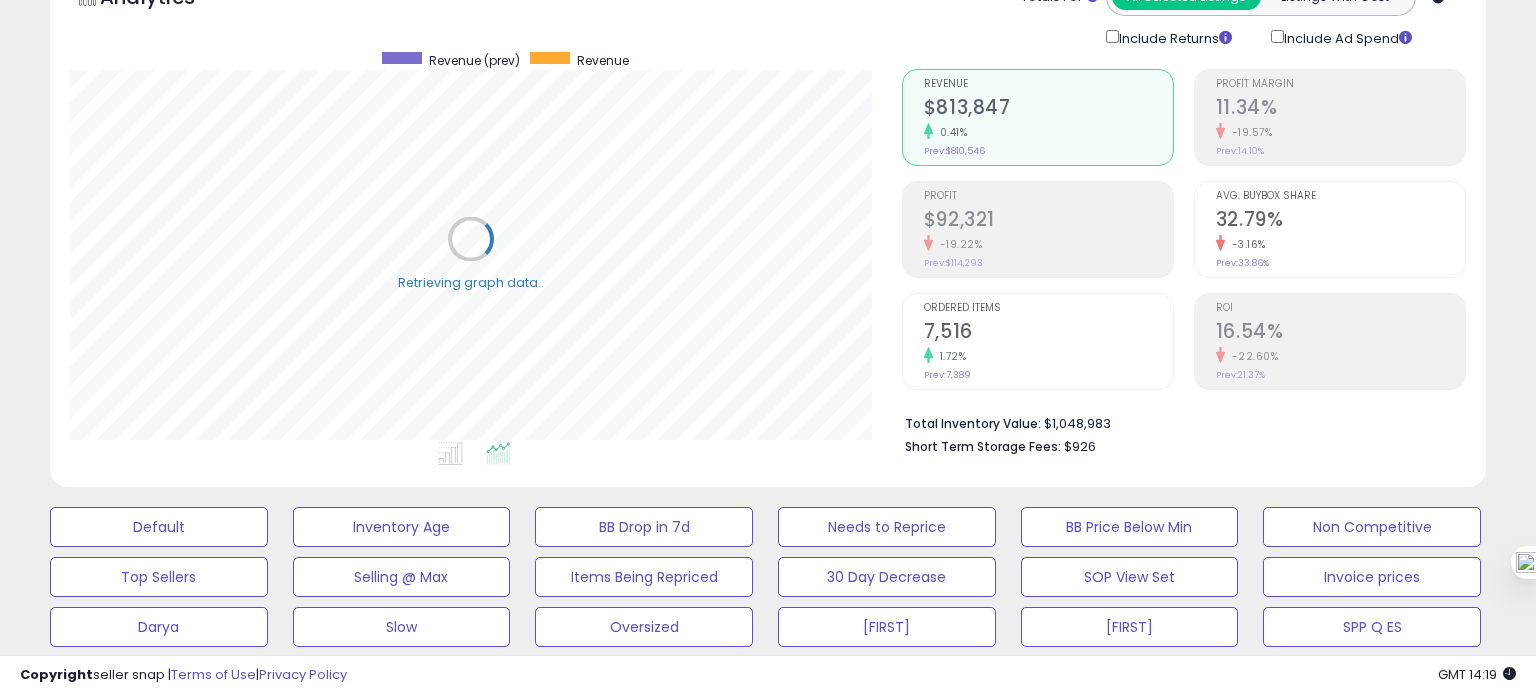 scroll, scrollTop: 999589, scrollLeft: 999168, axis: both 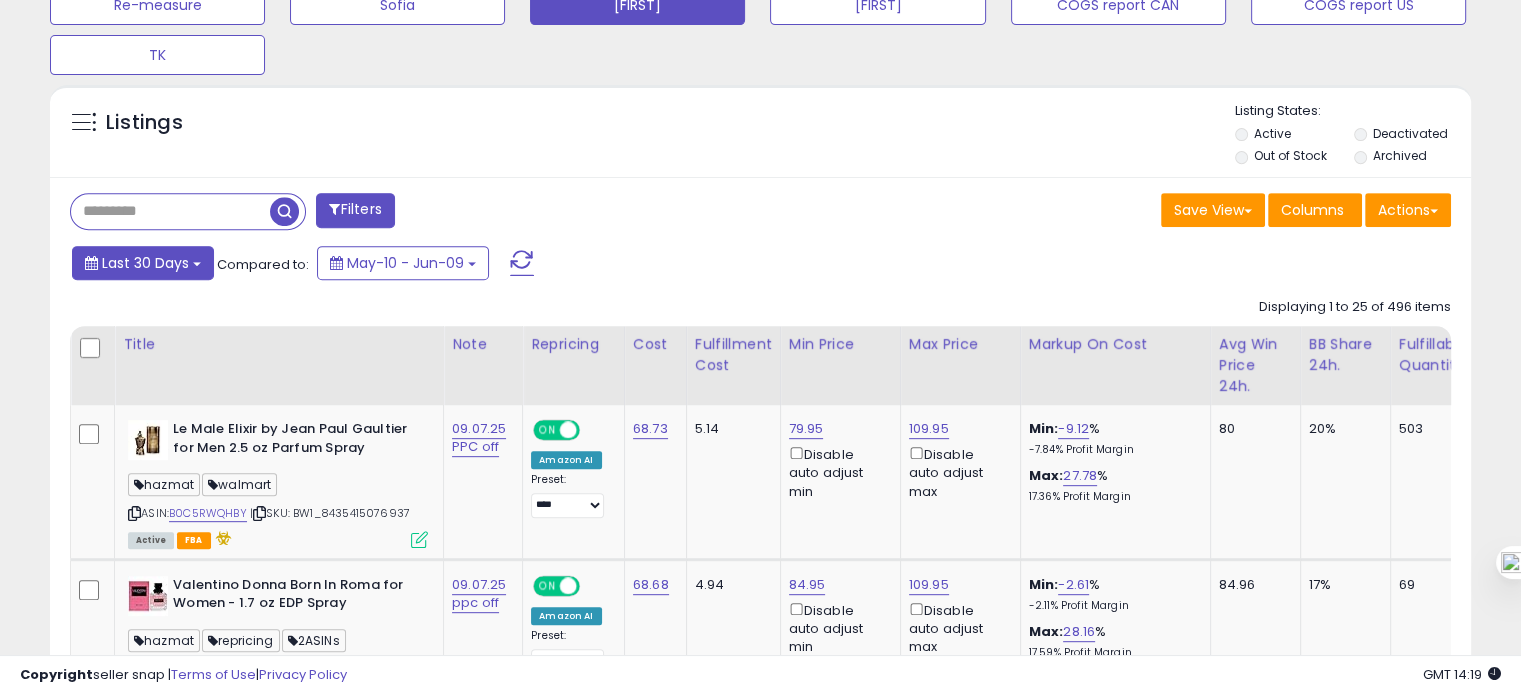 click on "Last 30 Days" at bounding box center [145, 263] 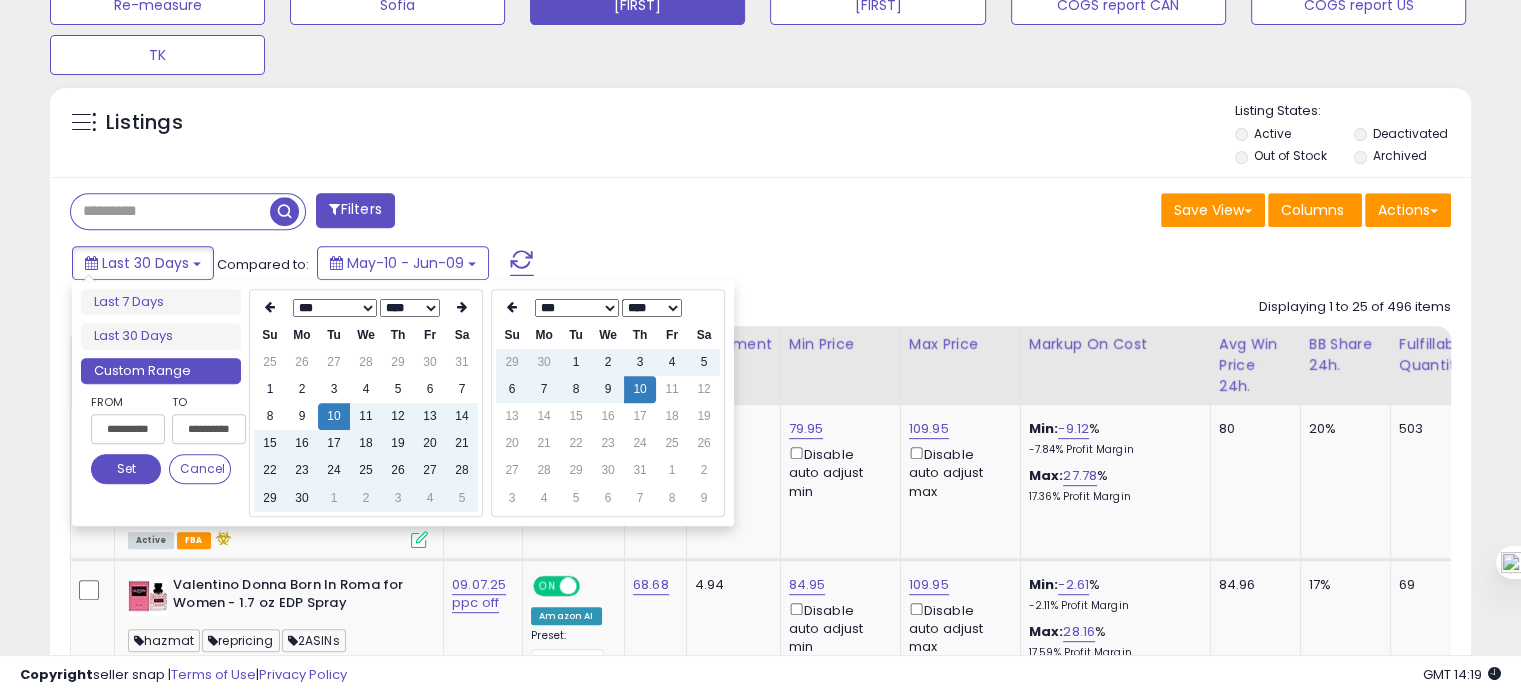 click on "Custom Range" at bounding box center [161, 371] 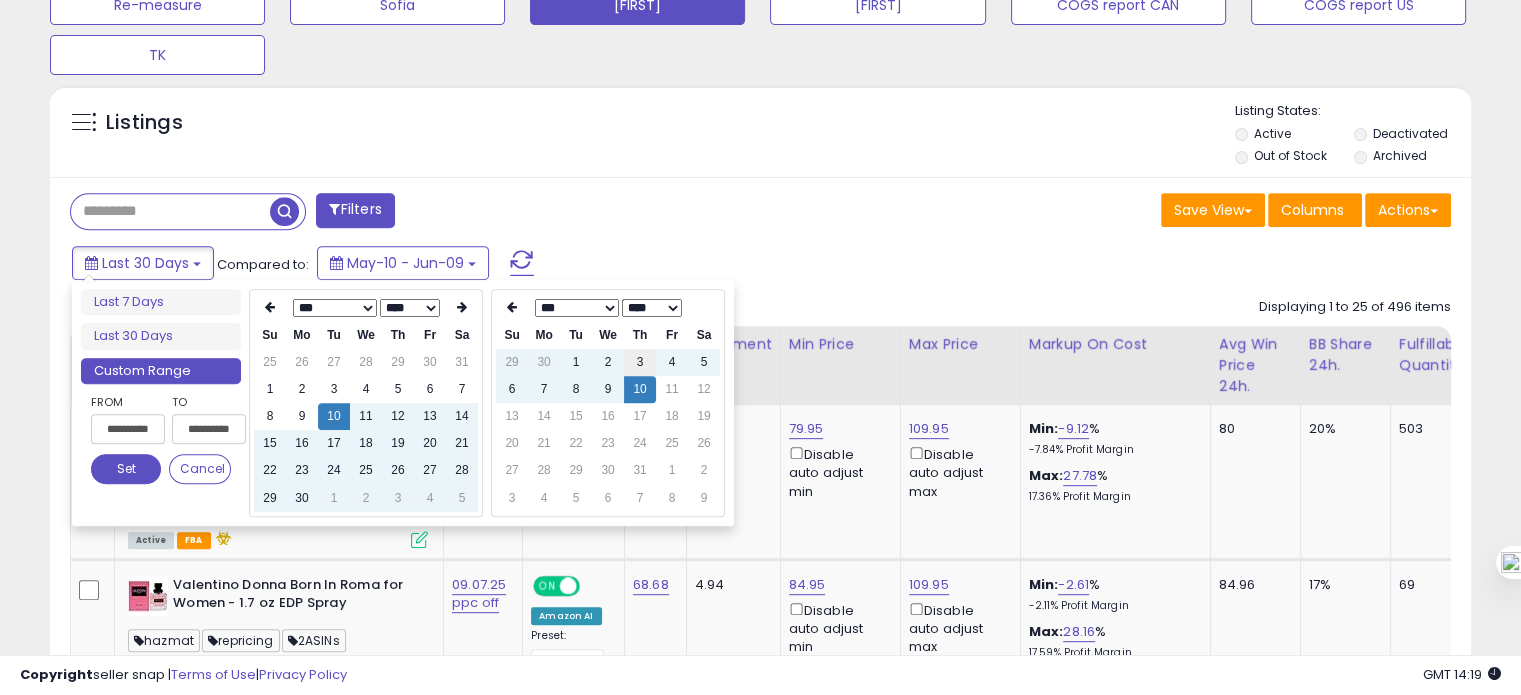 type on "**********" 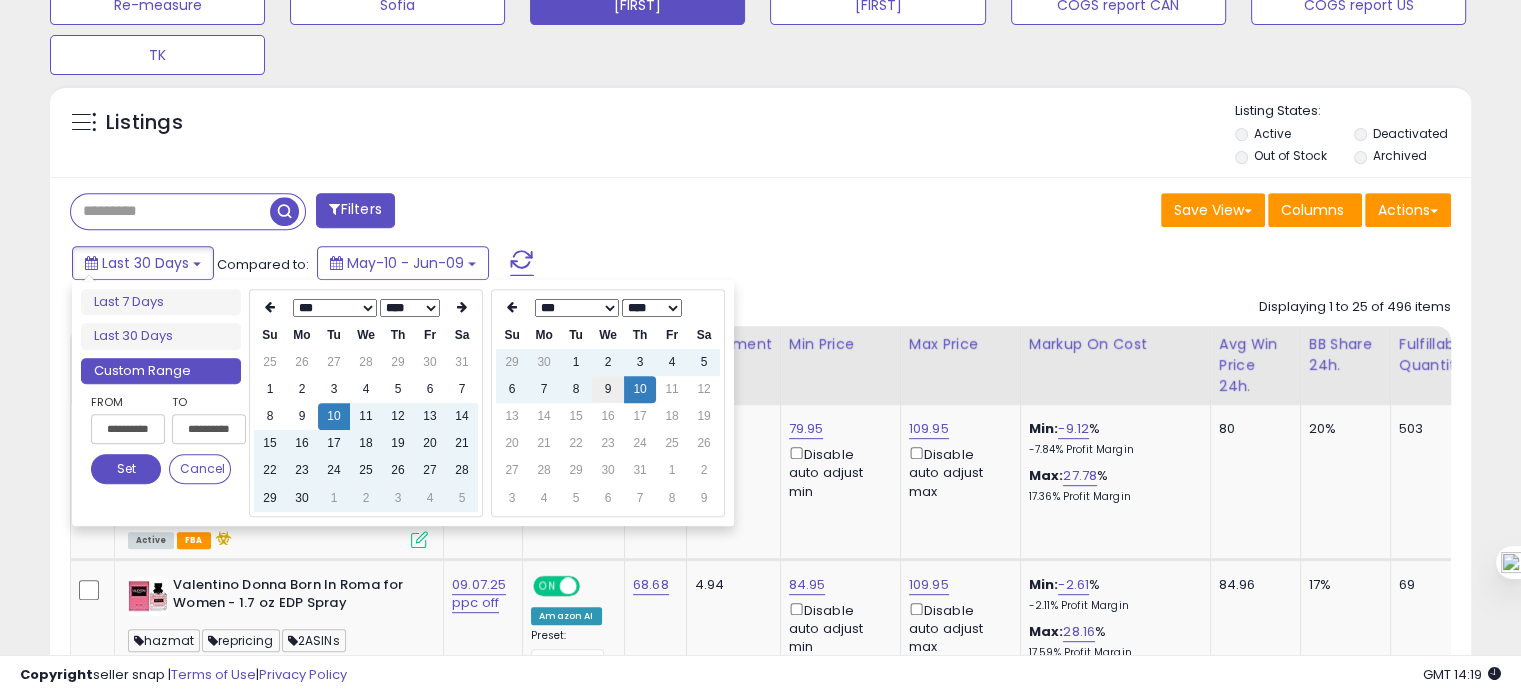 click on "9" at bounding box center (608, 389) 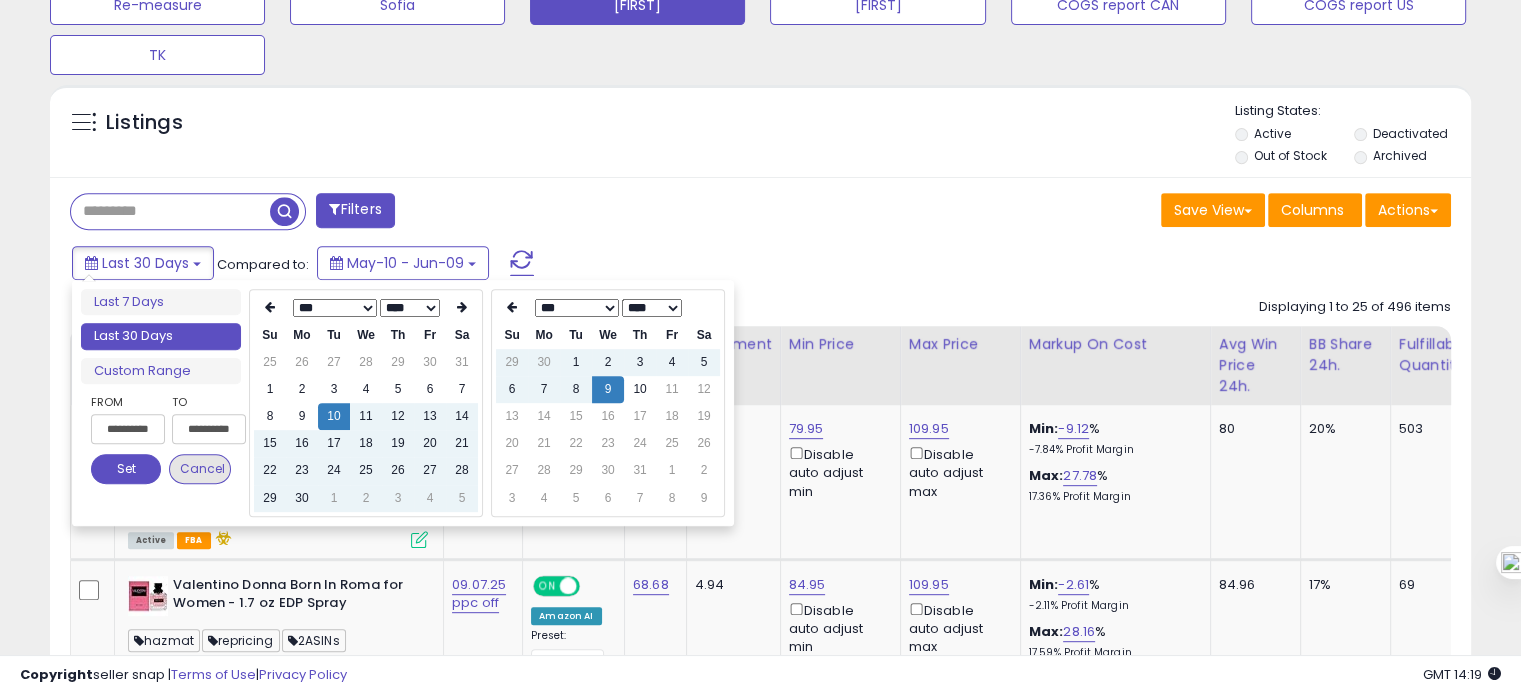 type on "**********" 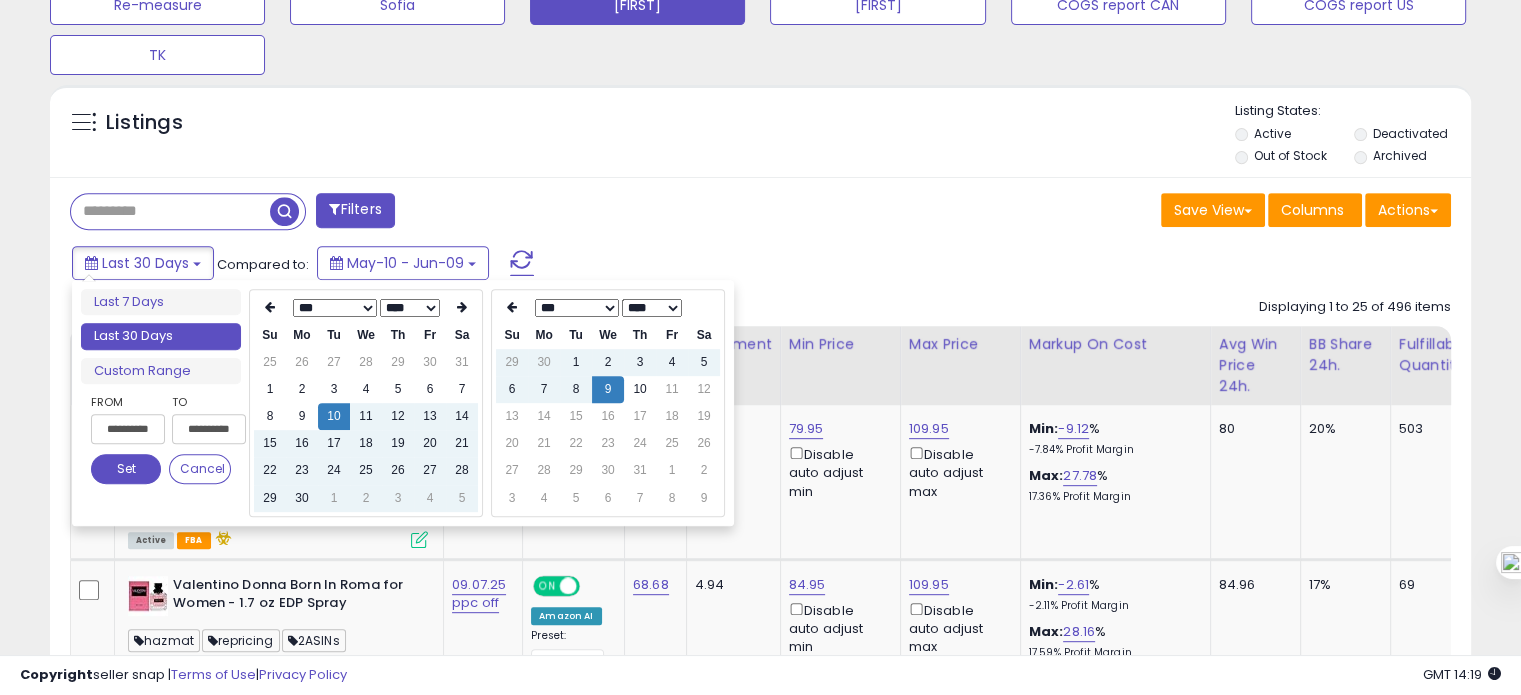 click on "Set" at bounding box center [126, 469] 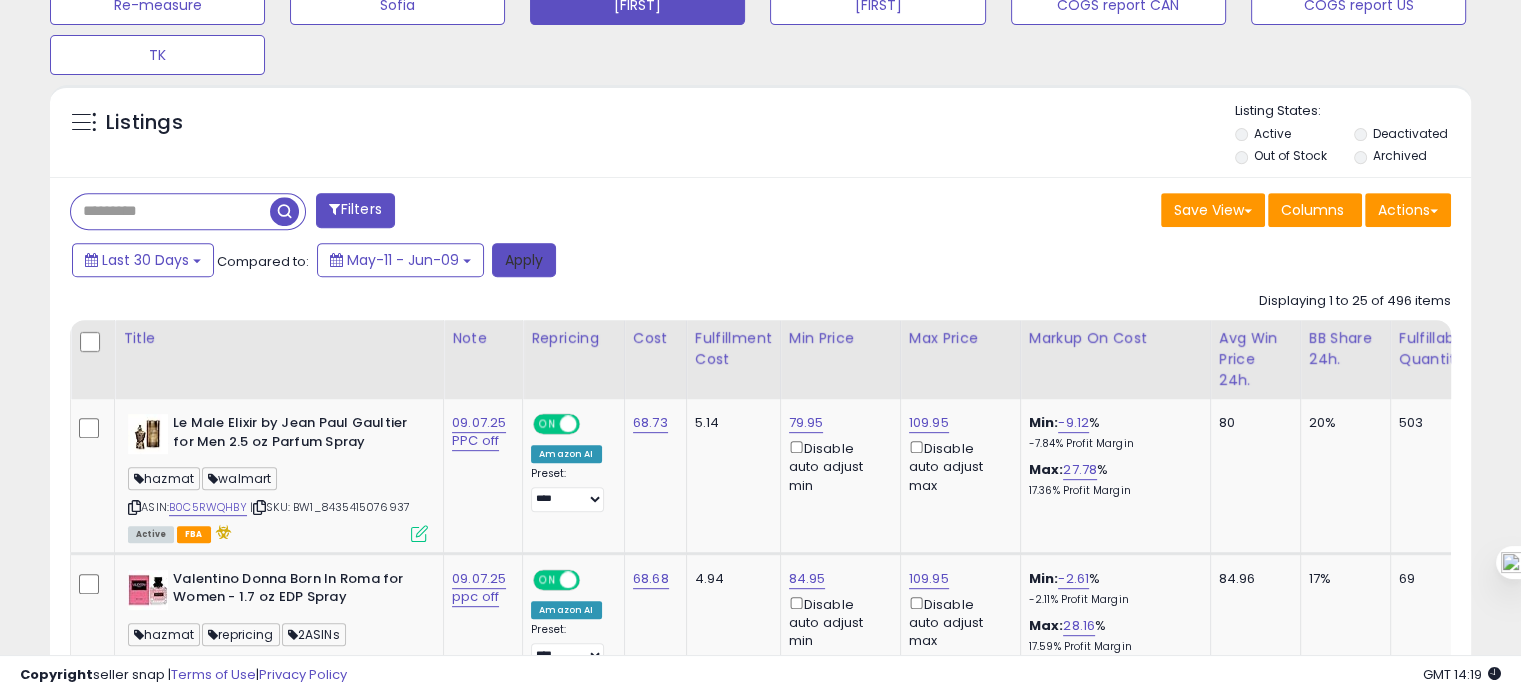 click on "Apply" at bounding box center [524, 260] 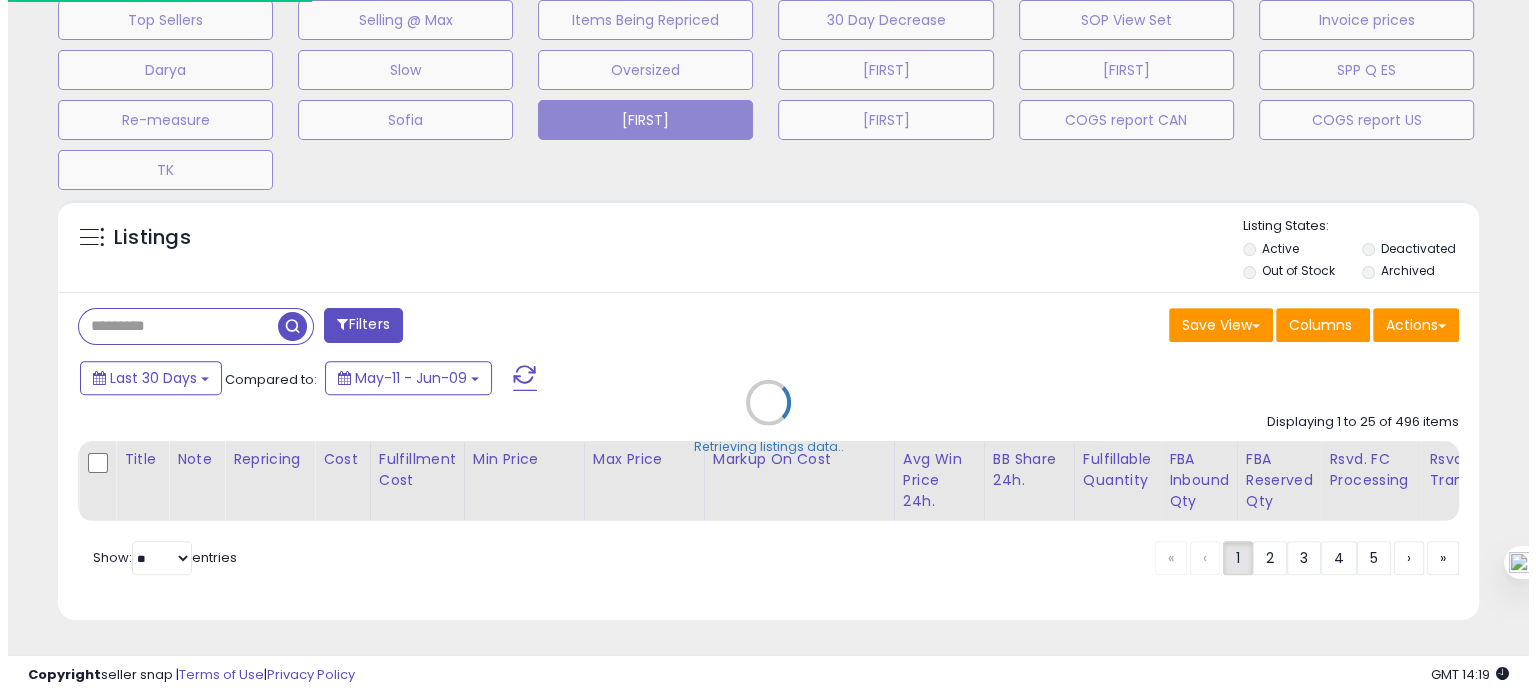 scroll, scrollTop: 693, scrollLeft: 0, axis: vertical 